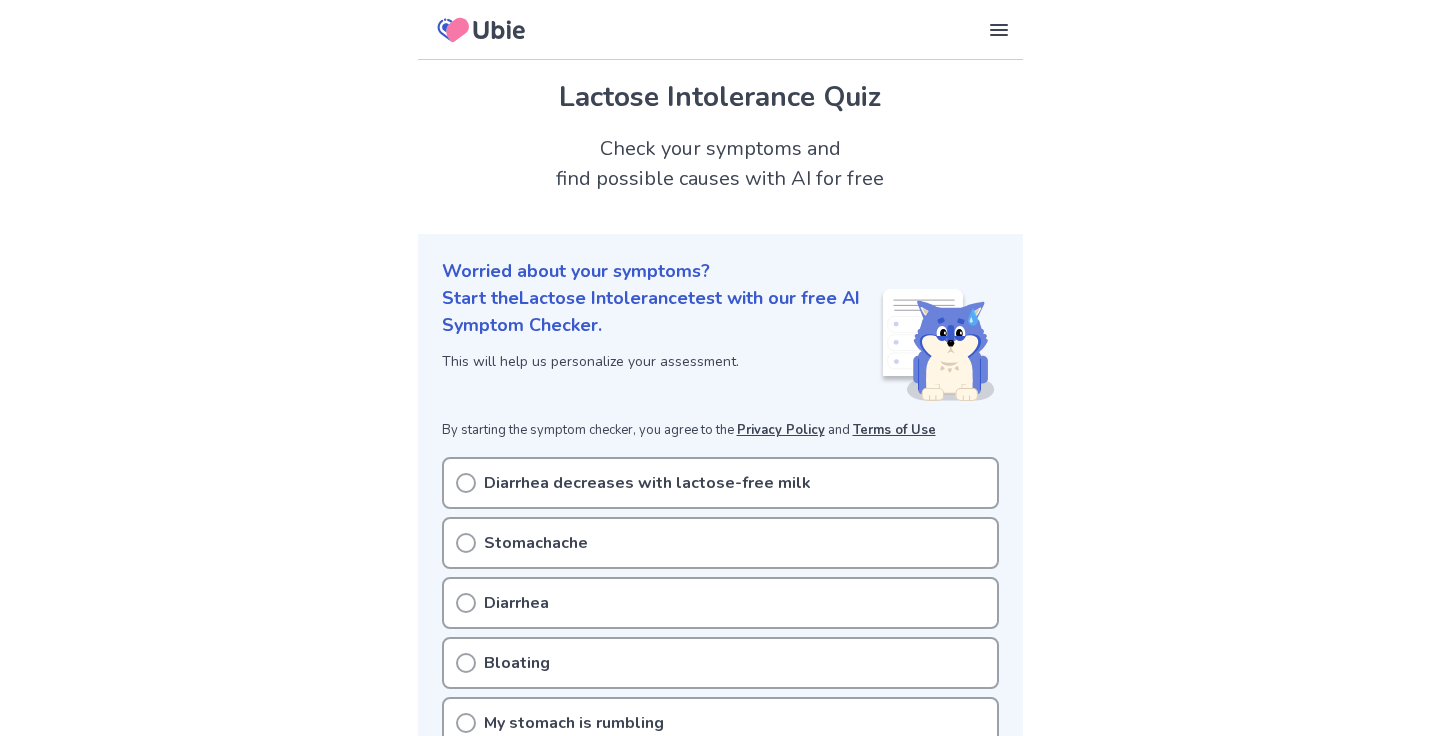 scroll, scrollTop: 95, scrollLeft: 0, axis: vertical 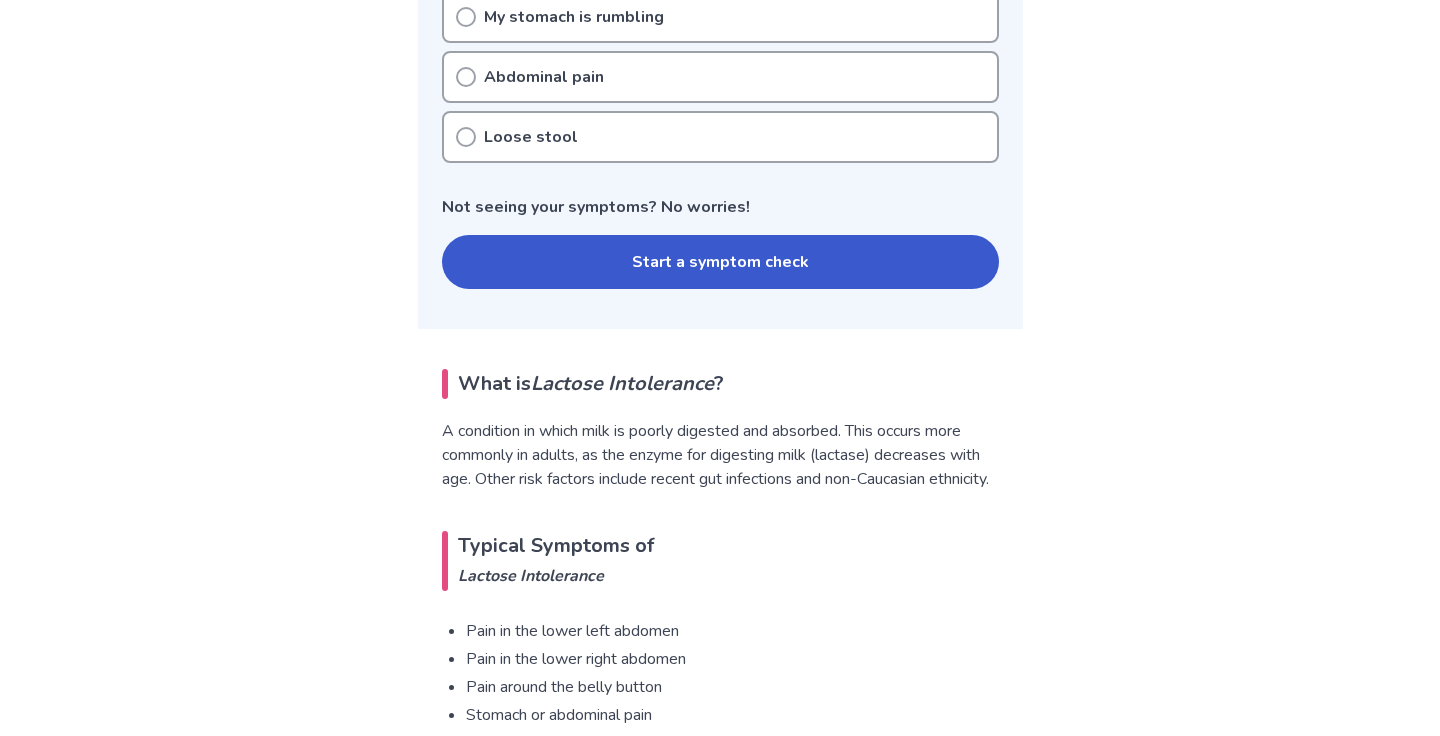 click on "Start a symptom check" at bounding box center [720, 262] 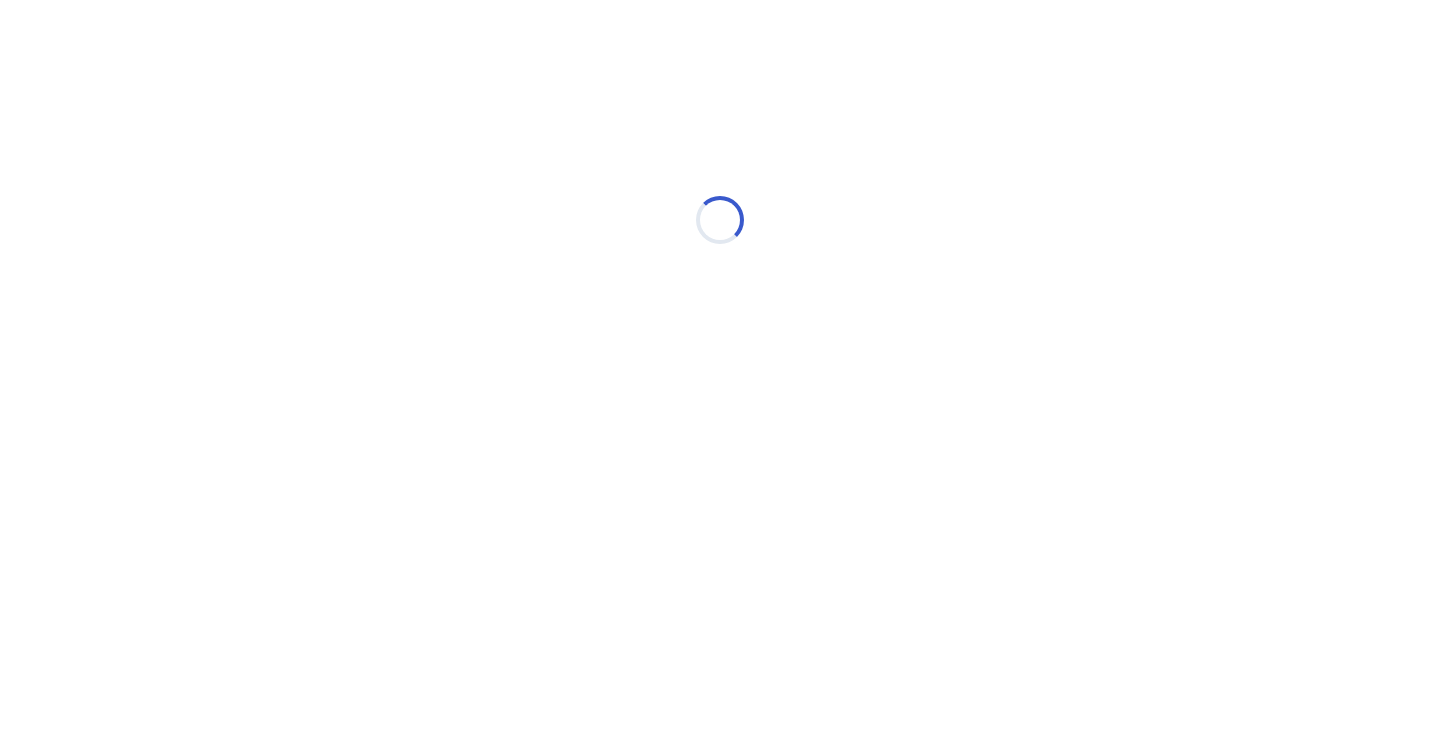 scroll, scrollTop: 0, scrollLeft: 0, axis: both 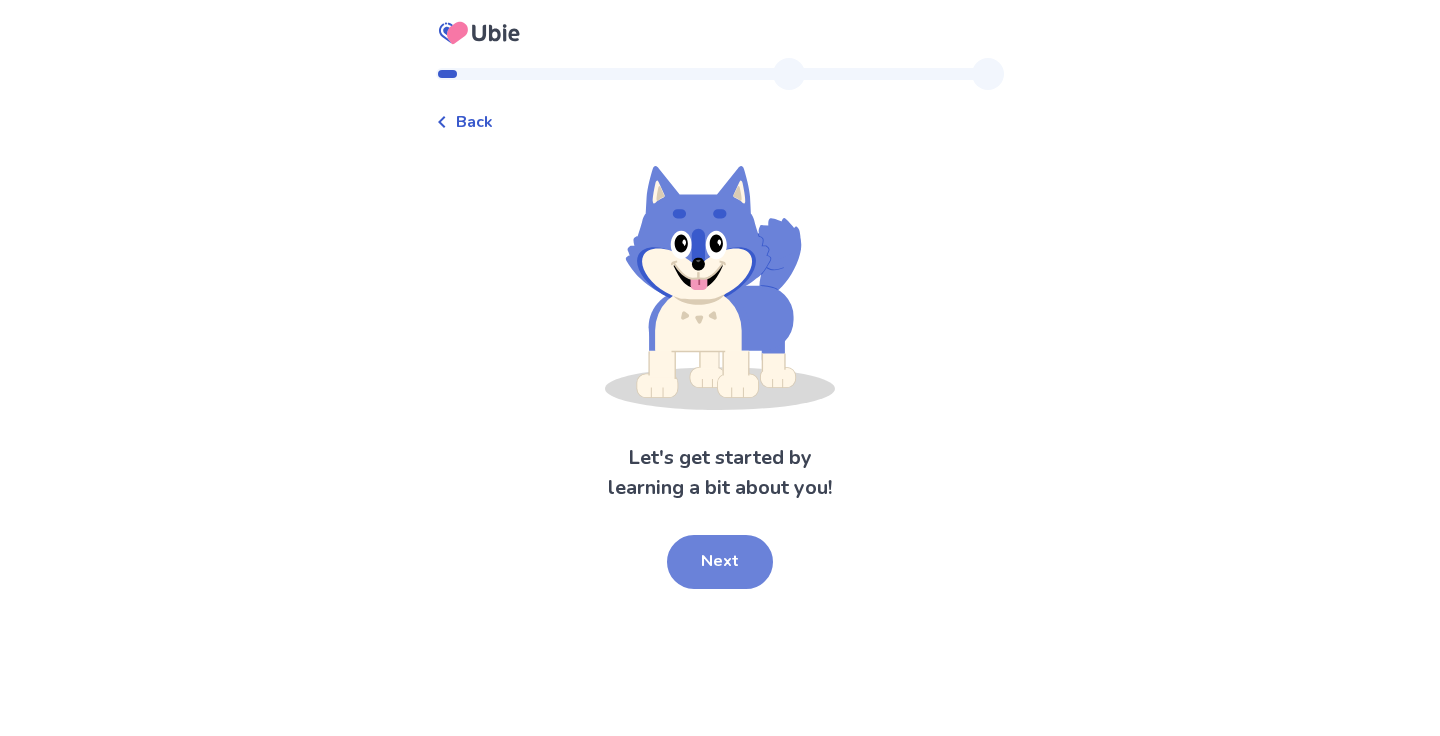 click on "Next" at bounding box center (720, 562) 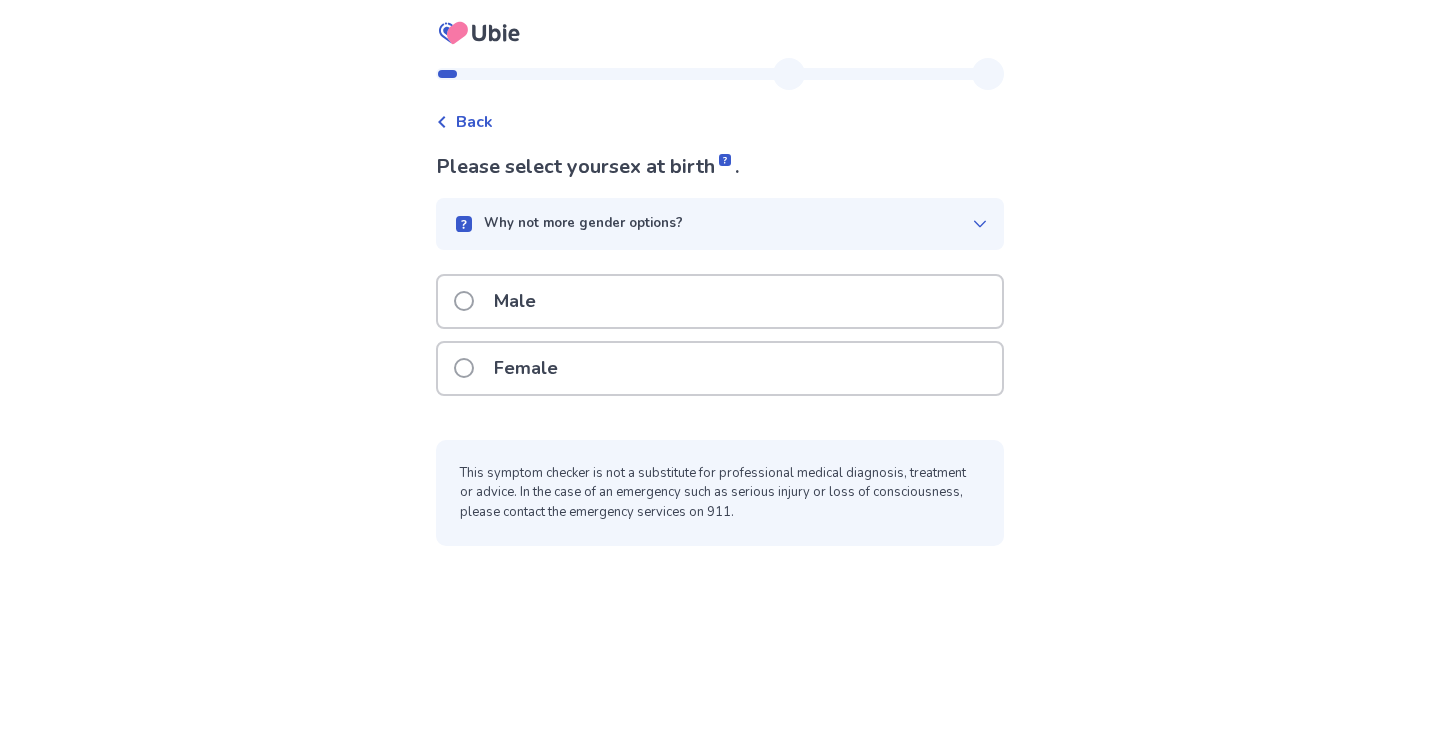 click on "Female" at bounding box center [720, 368] 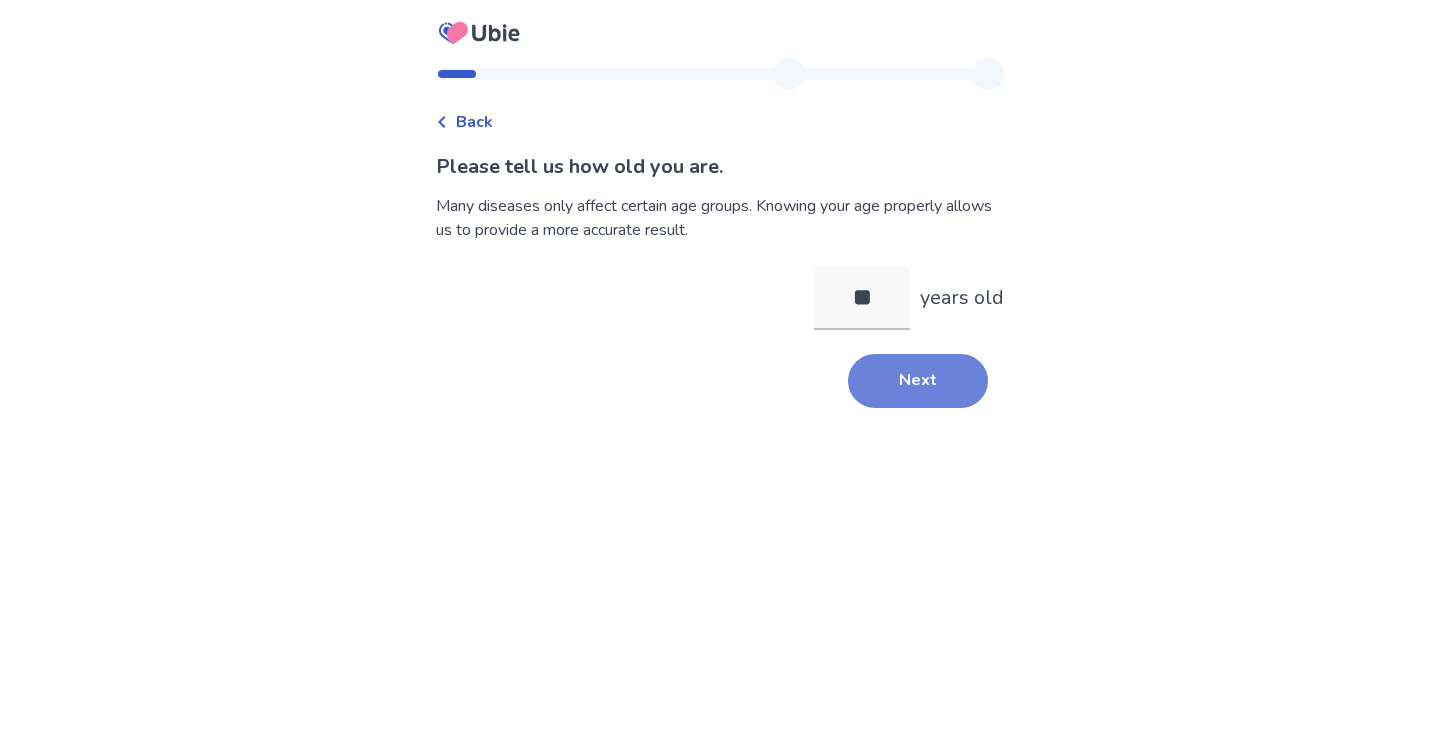 type on "**" 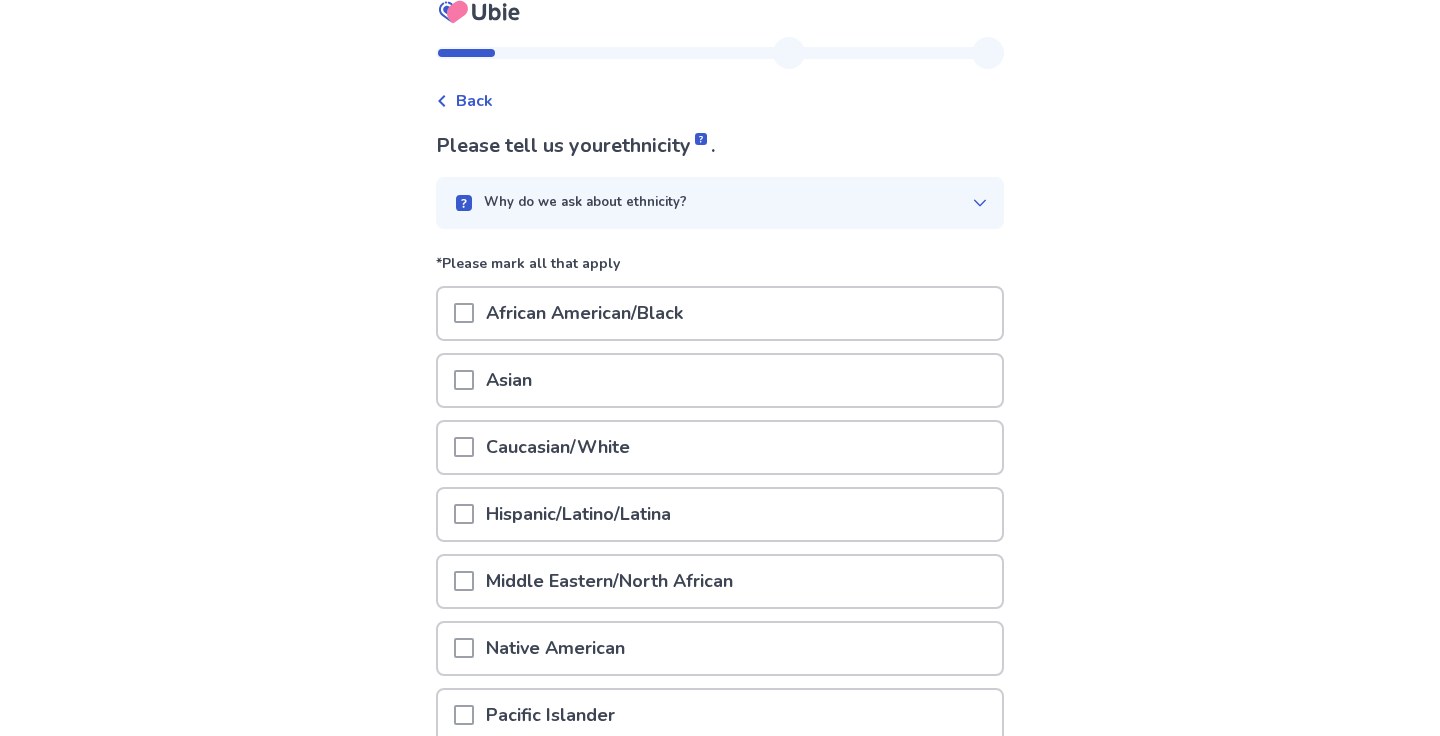 scroll, scrollTop: 41, scrollLeft: 0, axis: vertical 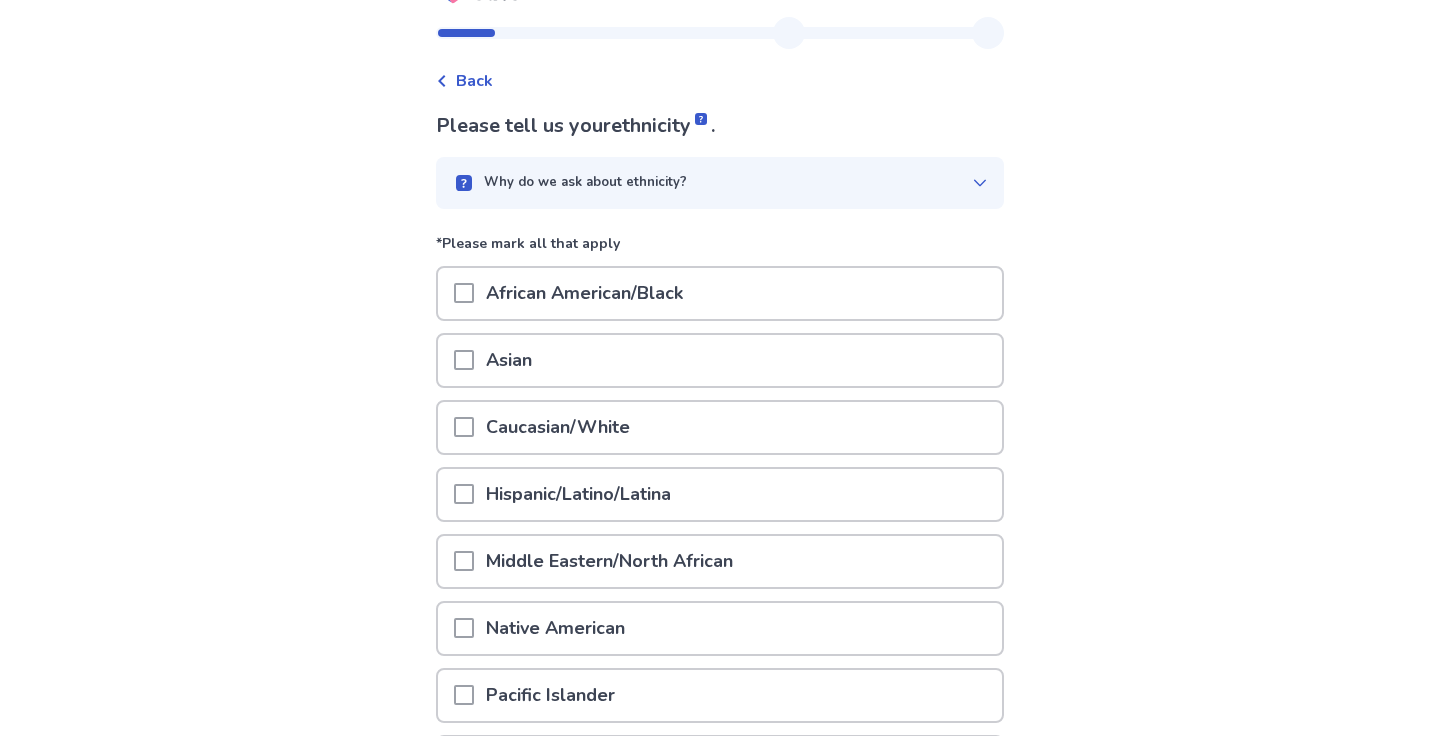 click on "Caucasian/White" at bounding box center [558, 427] 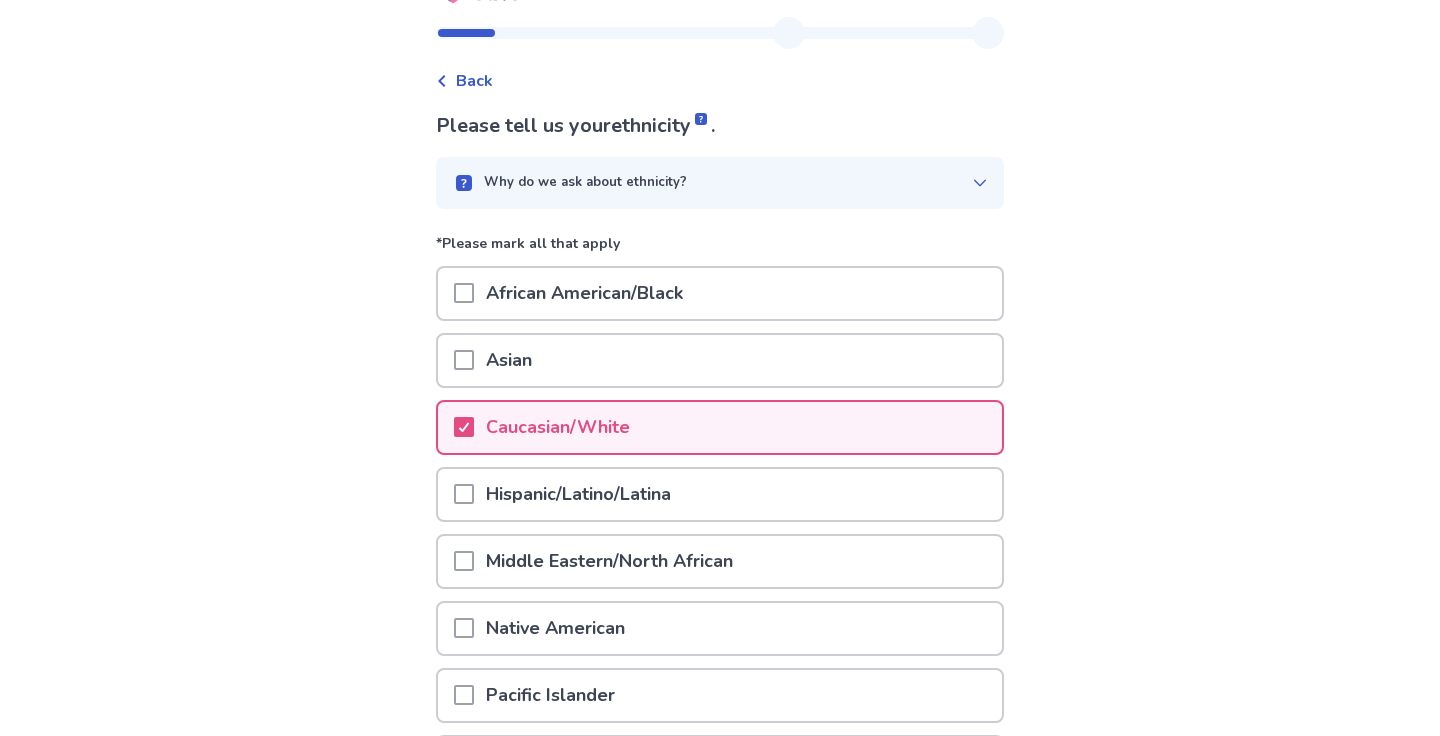 scroll, scrollTop: 272, scrollLeft: 0, axis: vertical 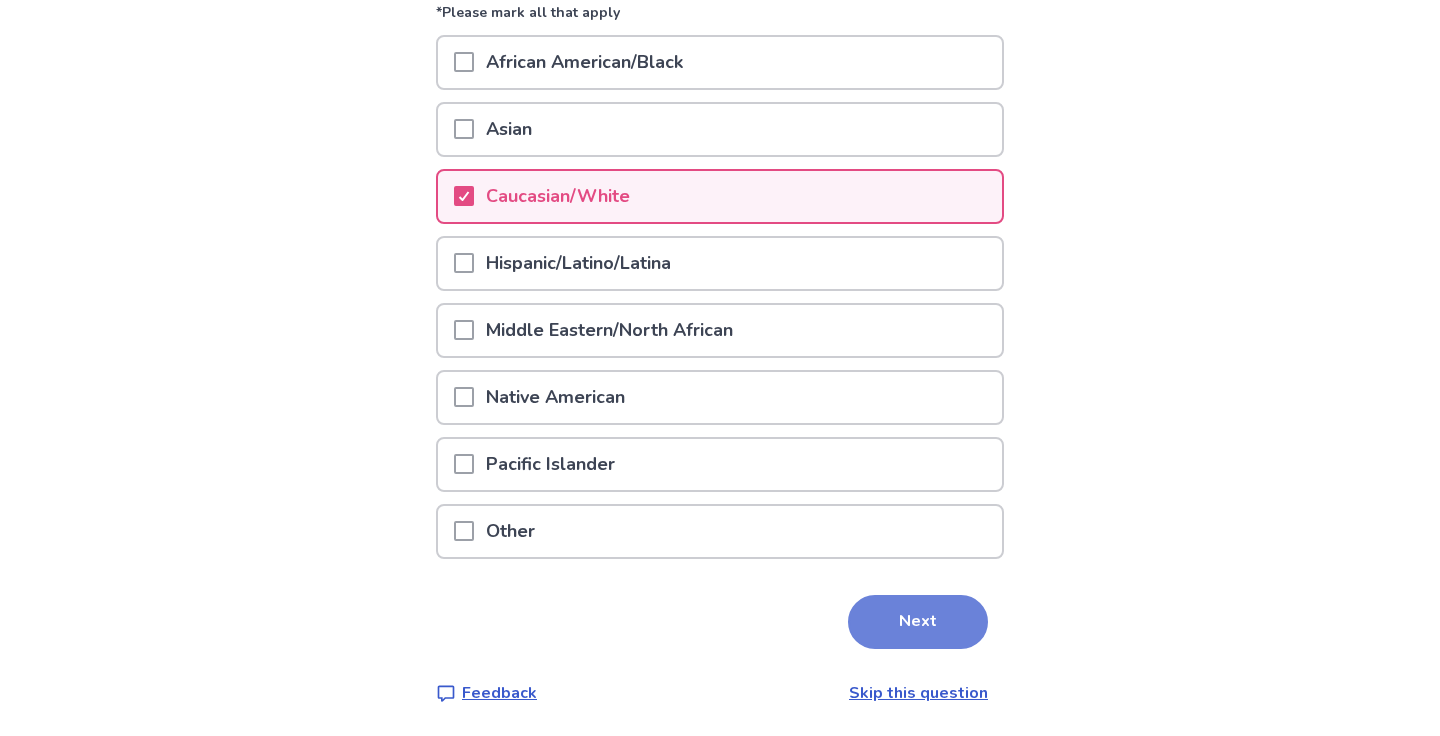click on "Next" at bounding box center [918, 622] 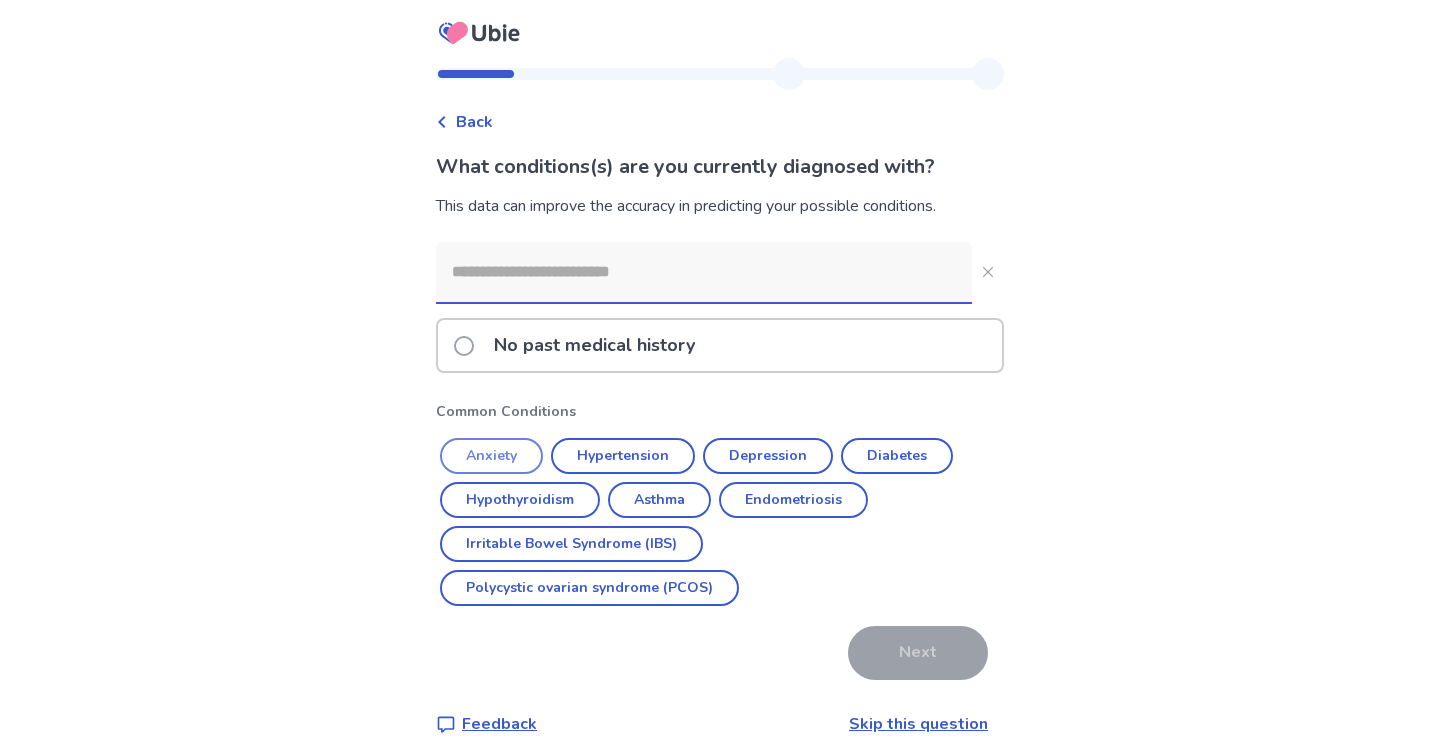 click on "Anxiety" at bounding box center (491, 456) 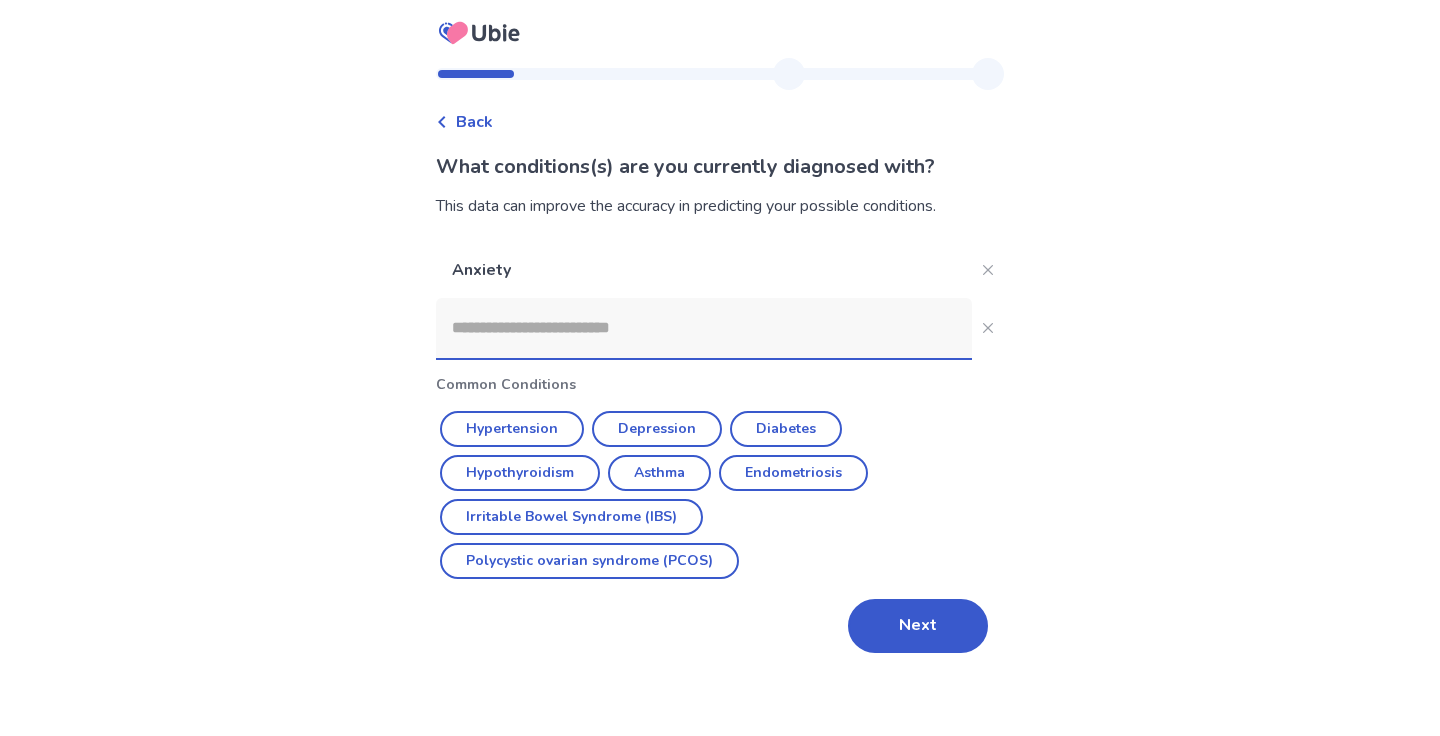 click at bounding box center (704, 328) 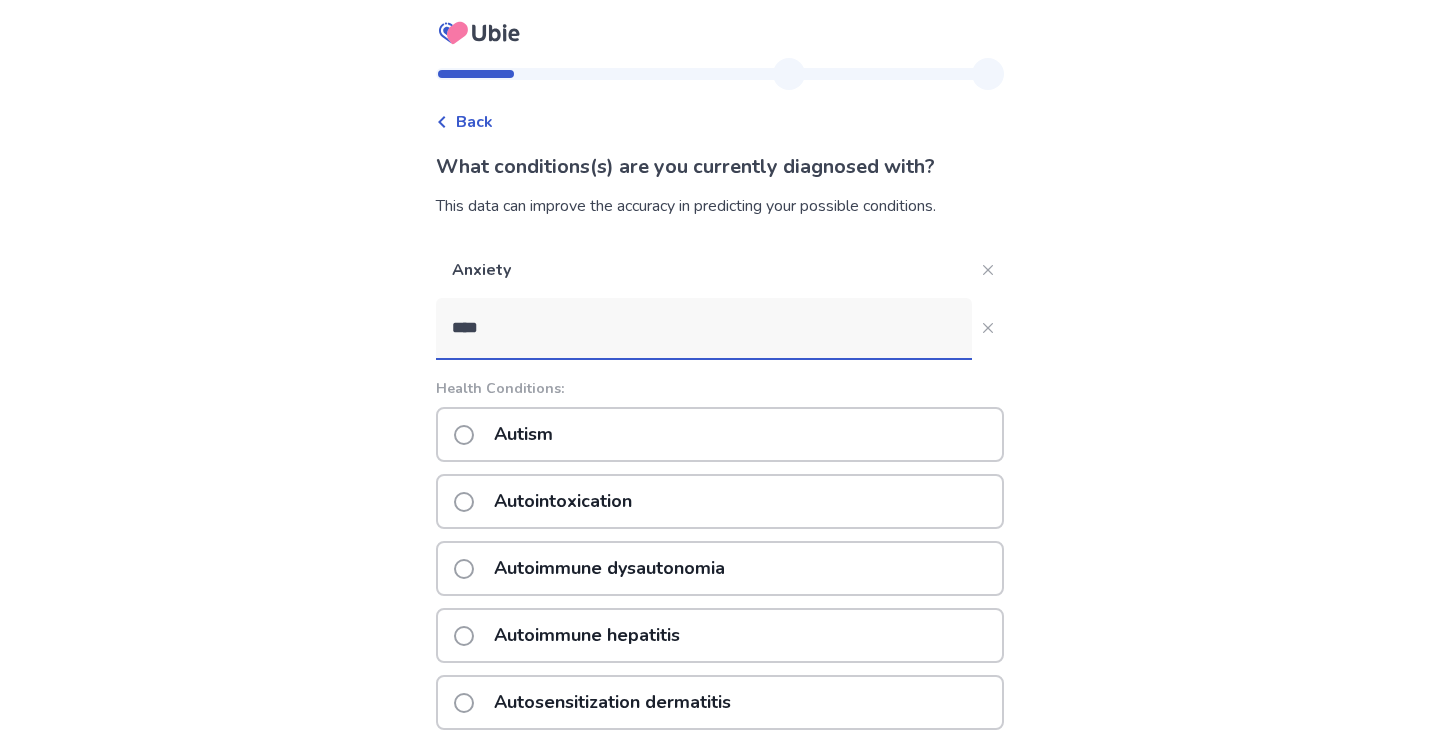type on "****" 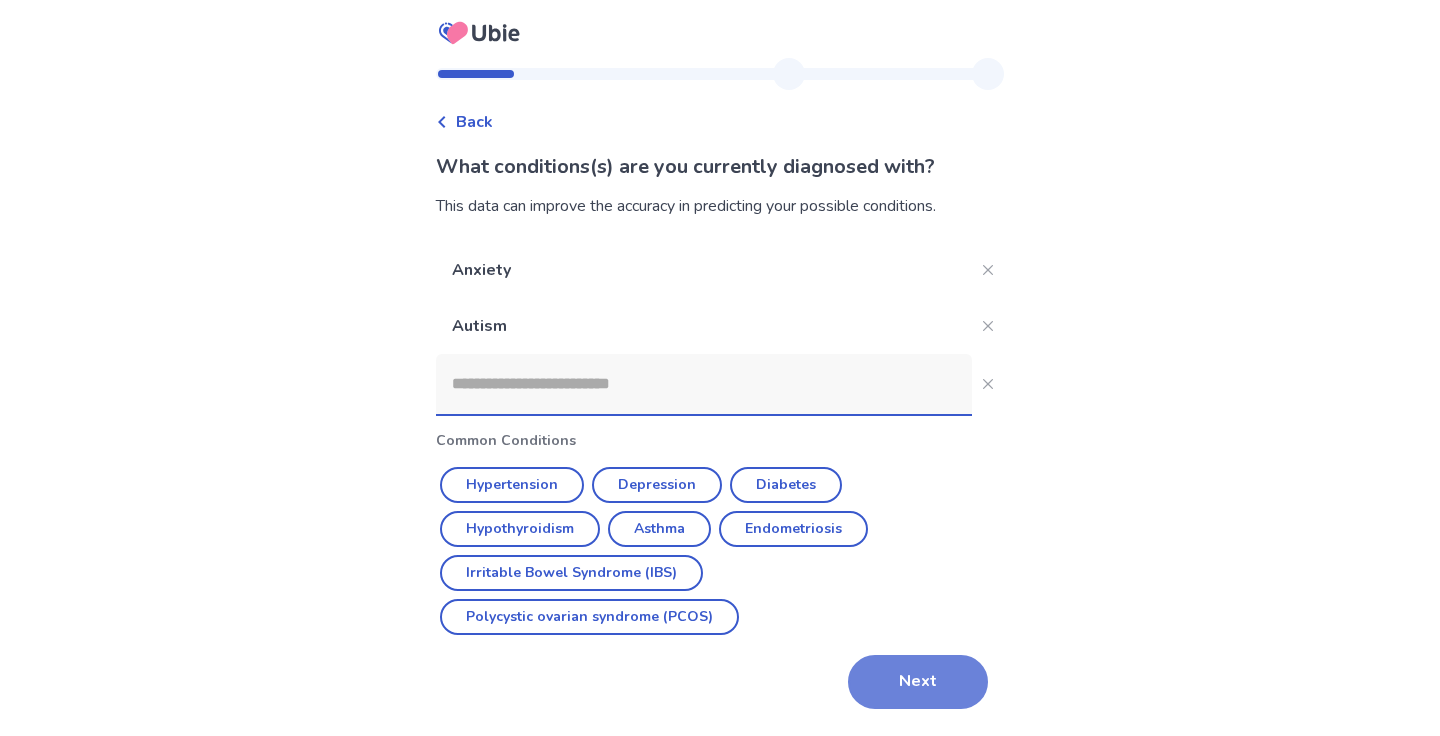 click on "Next" at bounding box center [918, 682] 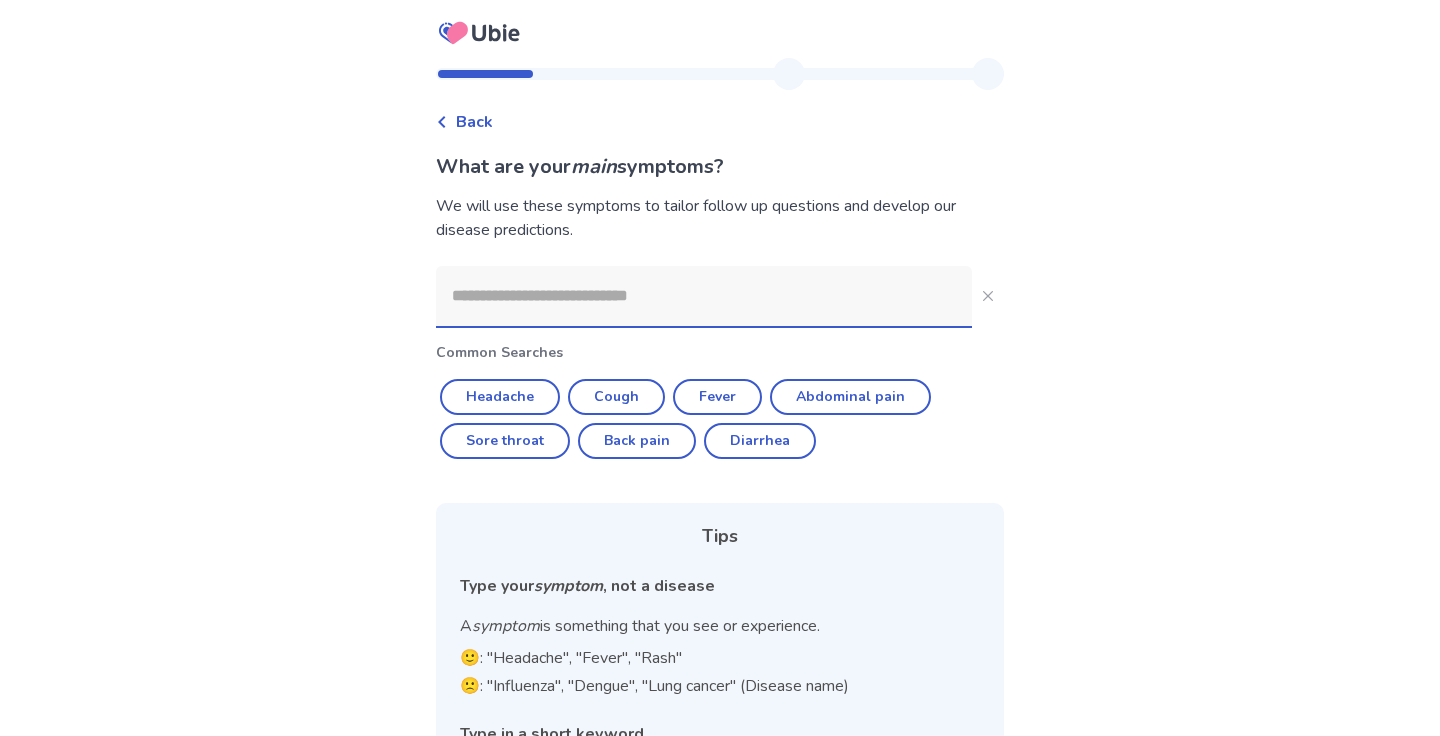 click 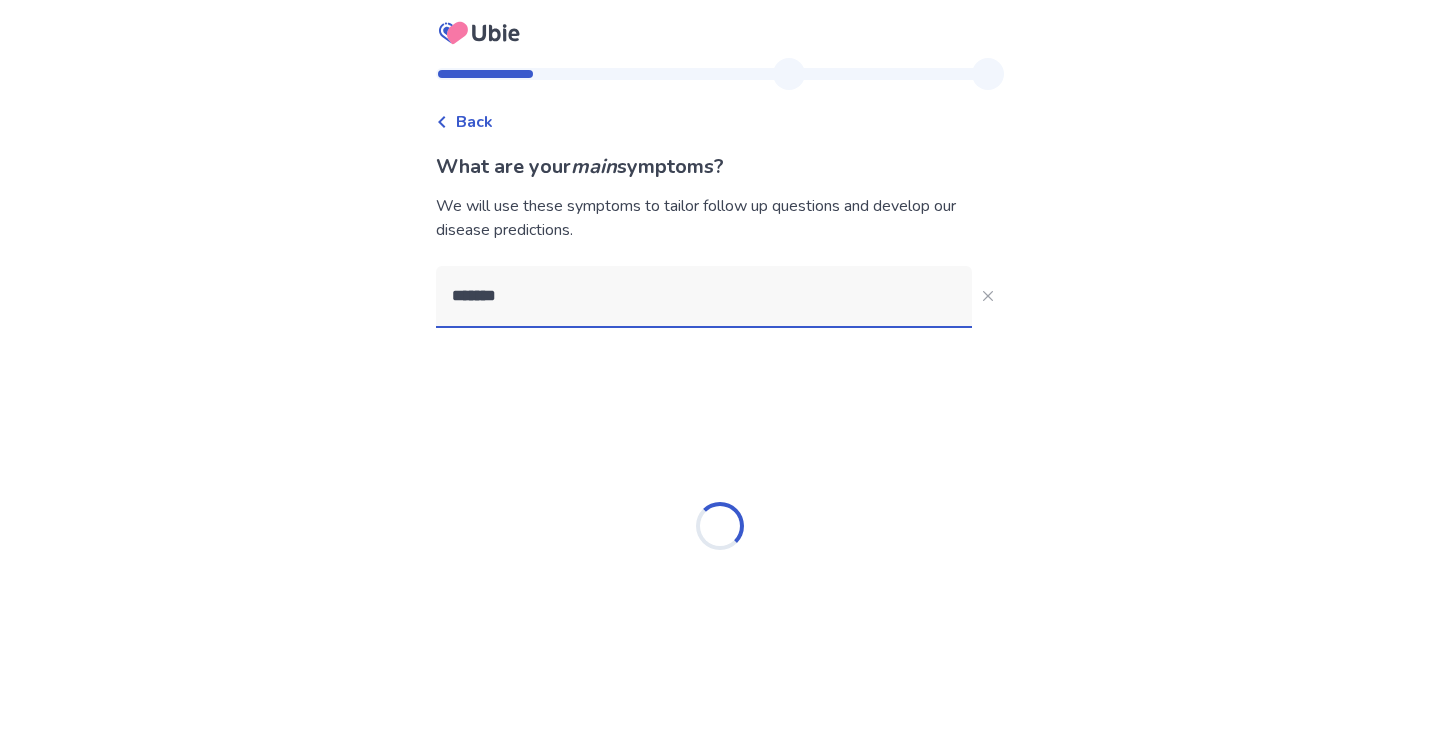type on "********" 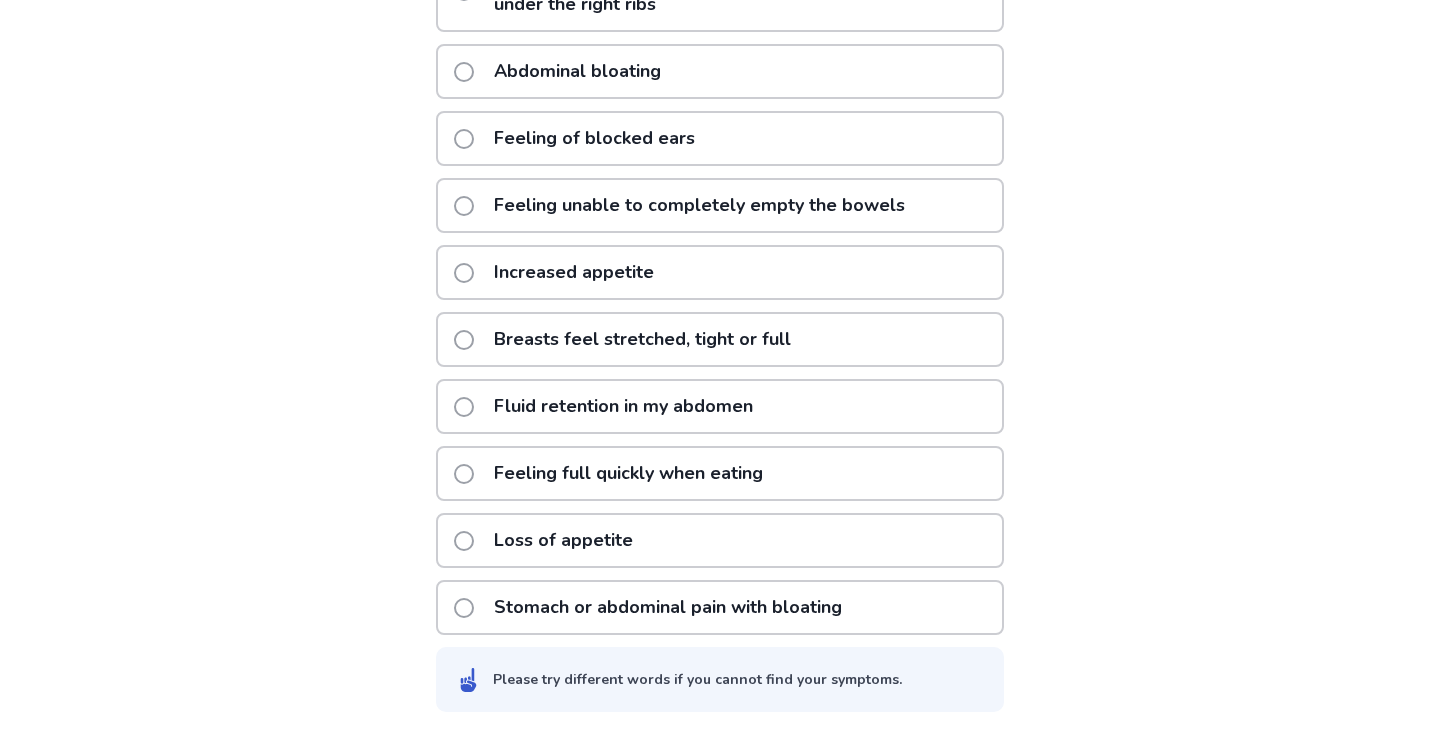 scroll, scrollTop: 390, scrollLeft: 0, axis: vertical 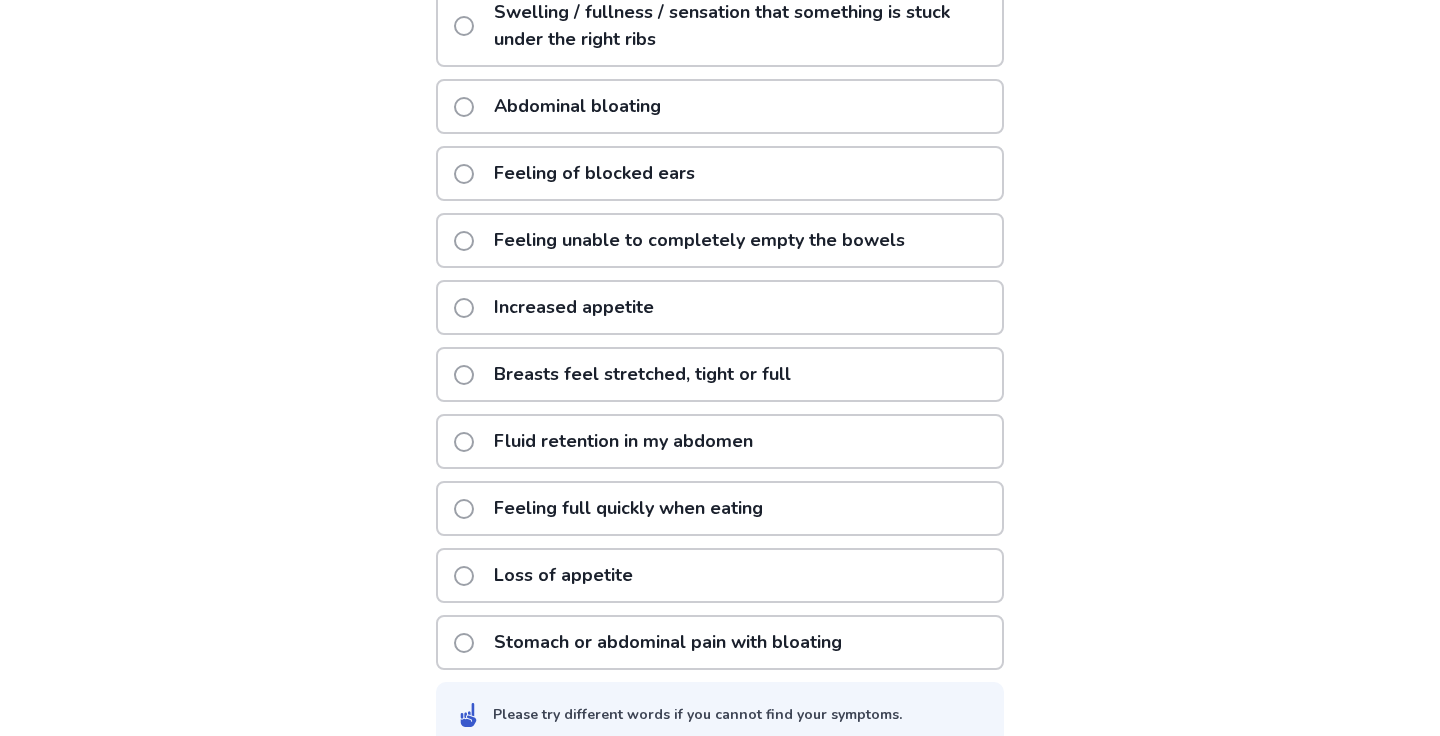 click on "Feeling full quickly when eating" 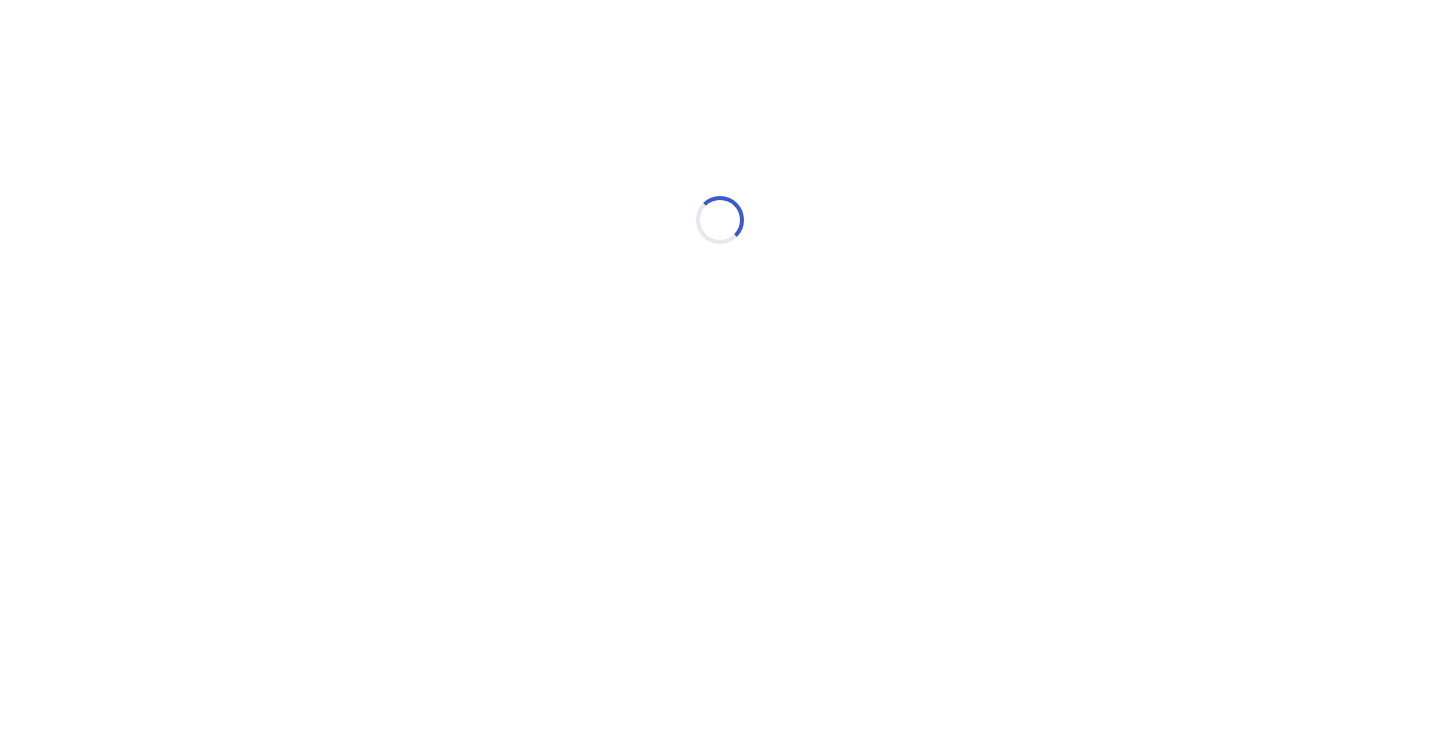 scroll, scrollTop: 0, scrollLeft: 0, axis: both 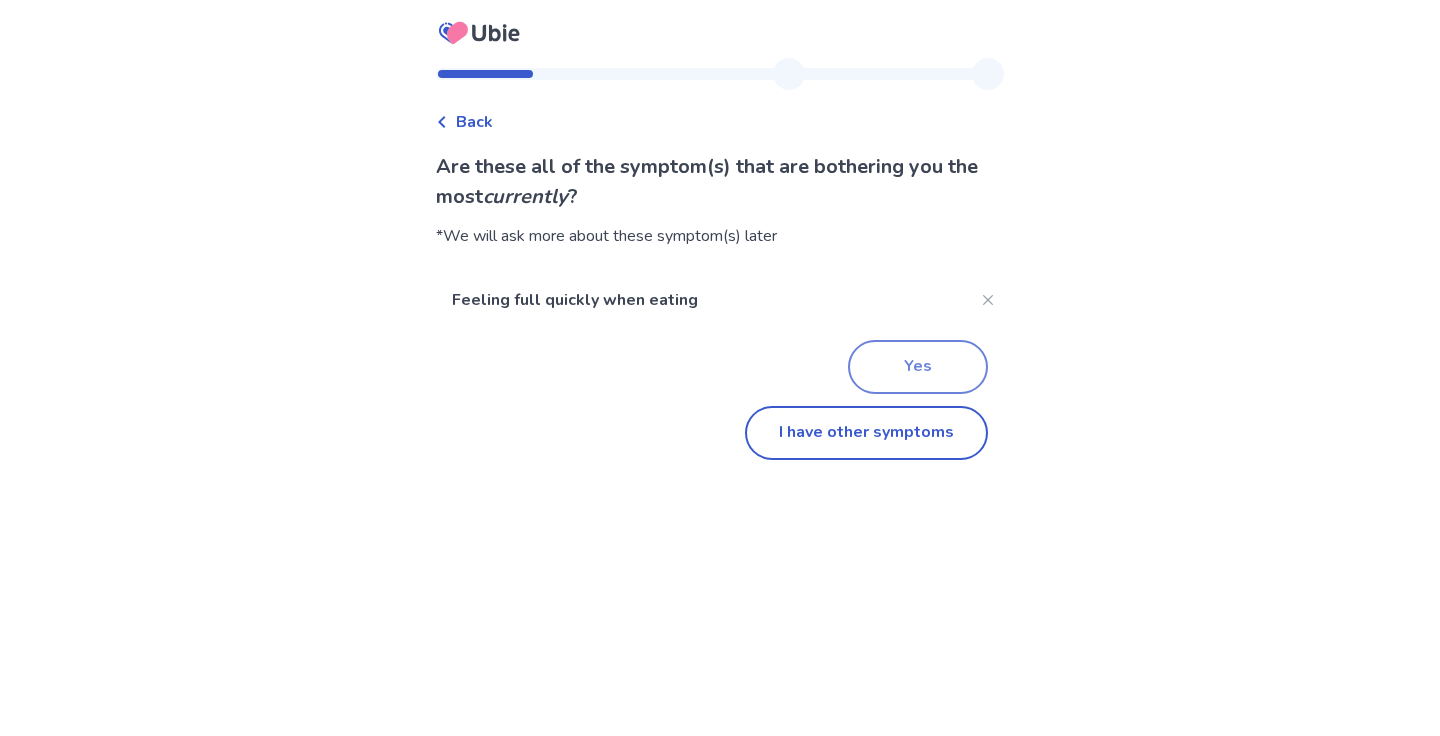 click on "Yes" 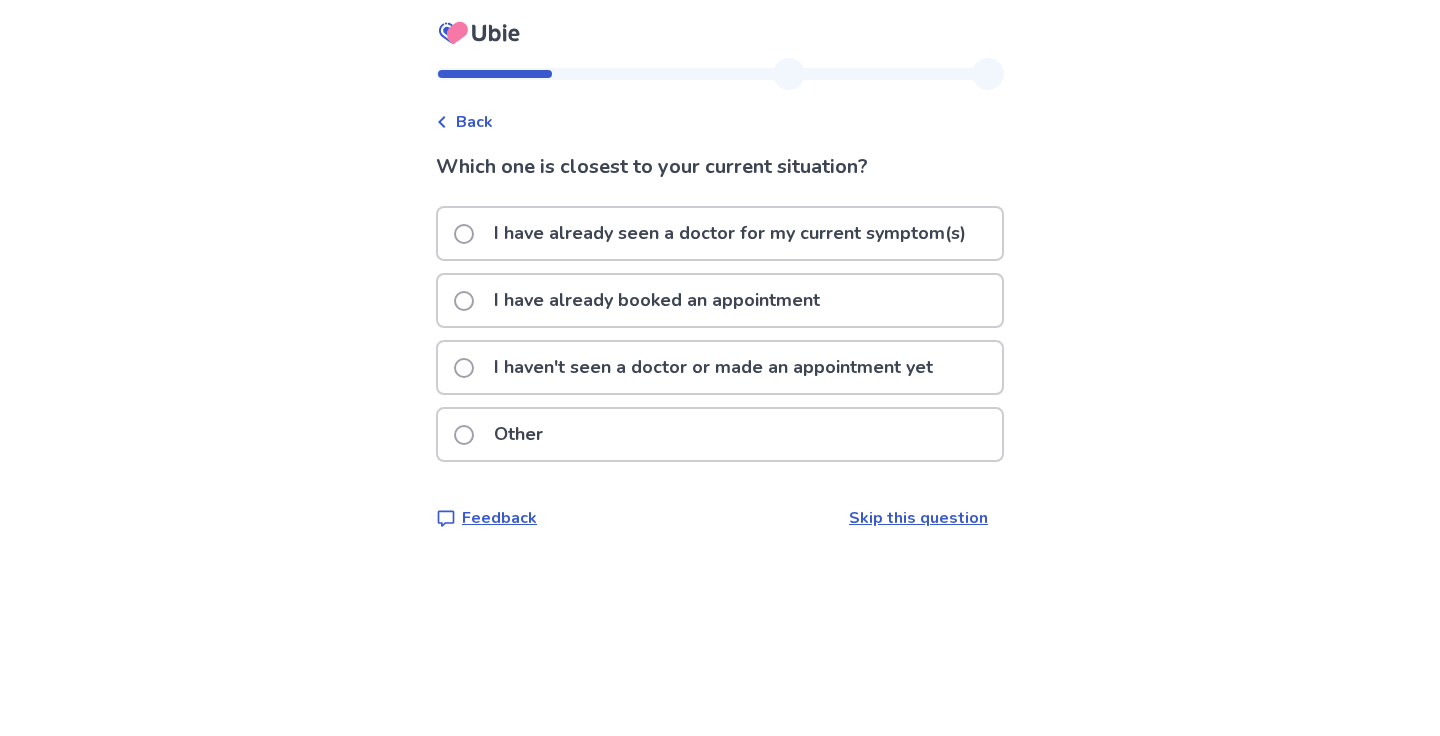 click on "I have already seen a doctor for my current symptom(s)" at bounding box center [730, 233] 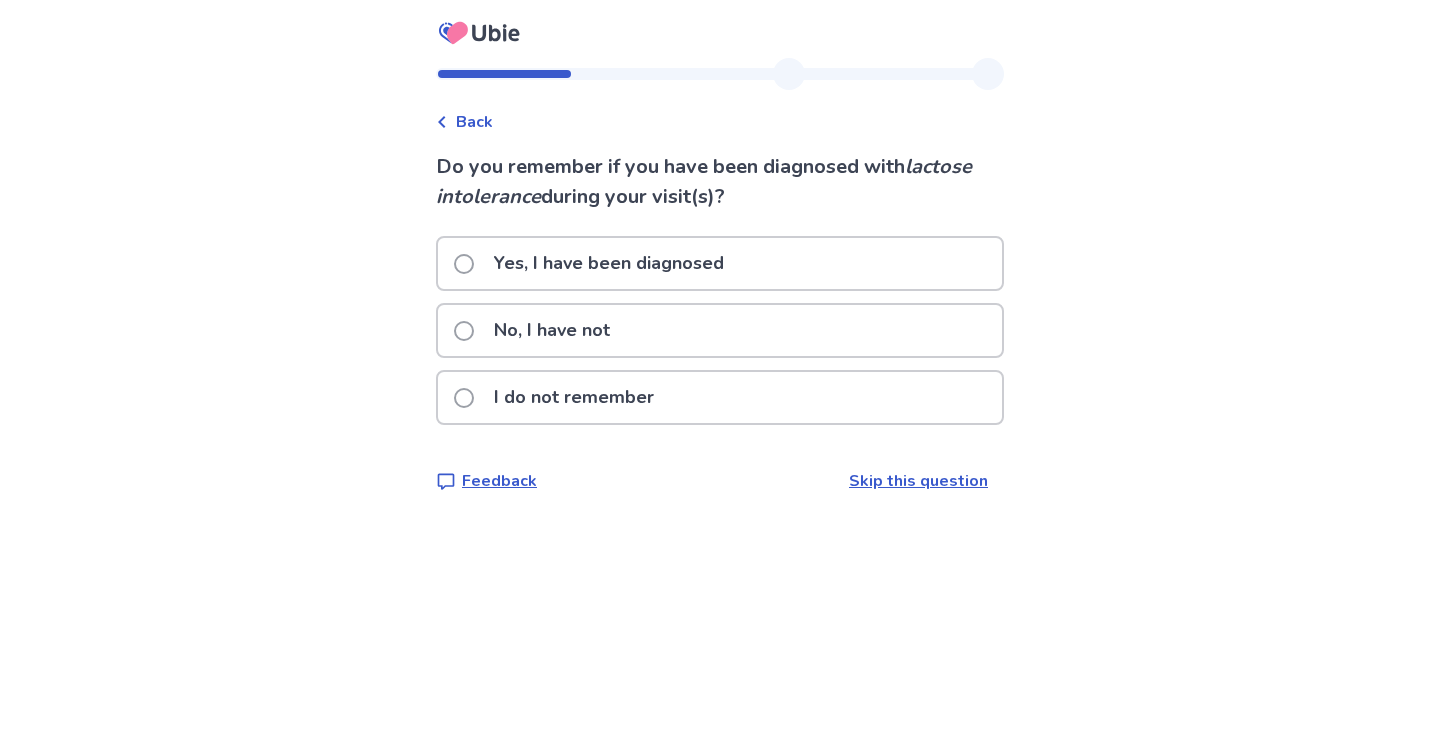 click on "No, I have not" at bounding box center [552, 330] 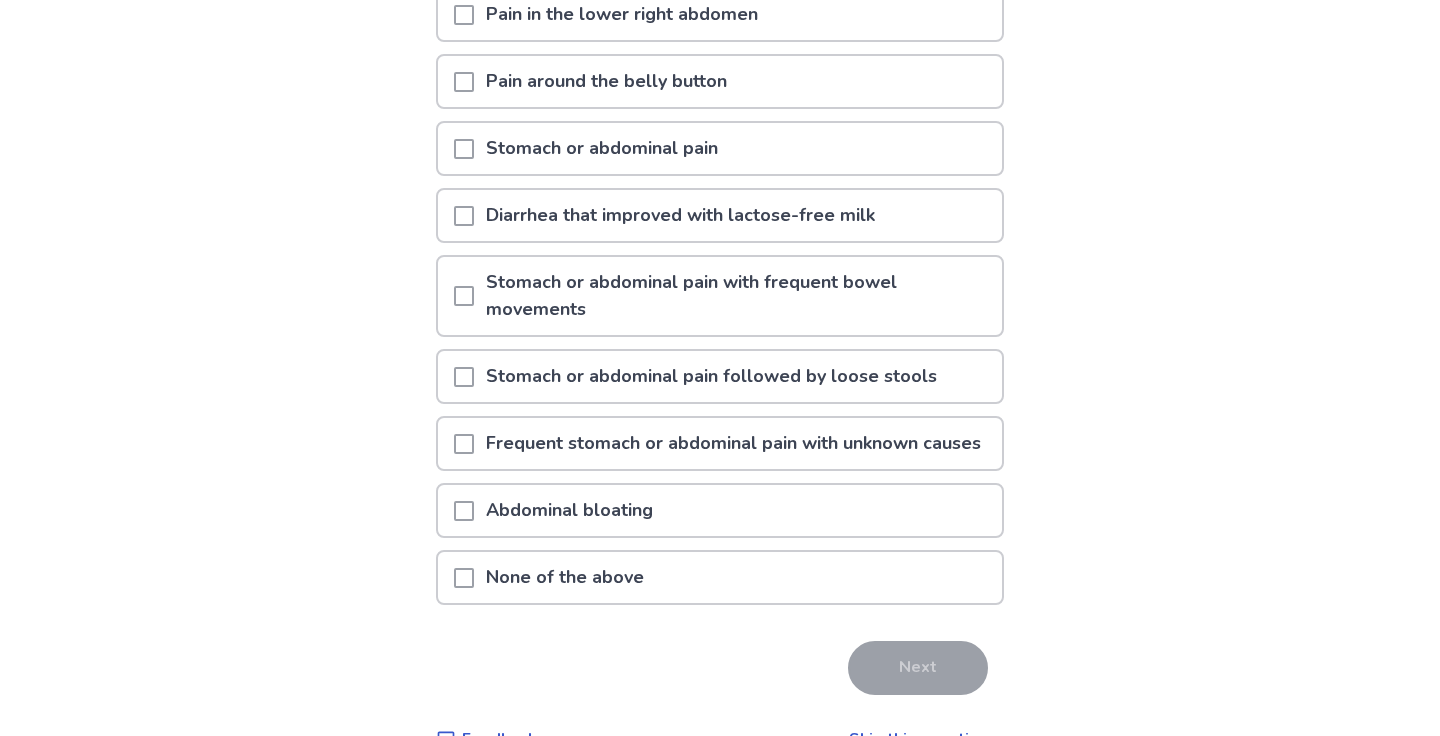 scroll, scrollTop: 423, scrollLeft: 0, axis: vertical 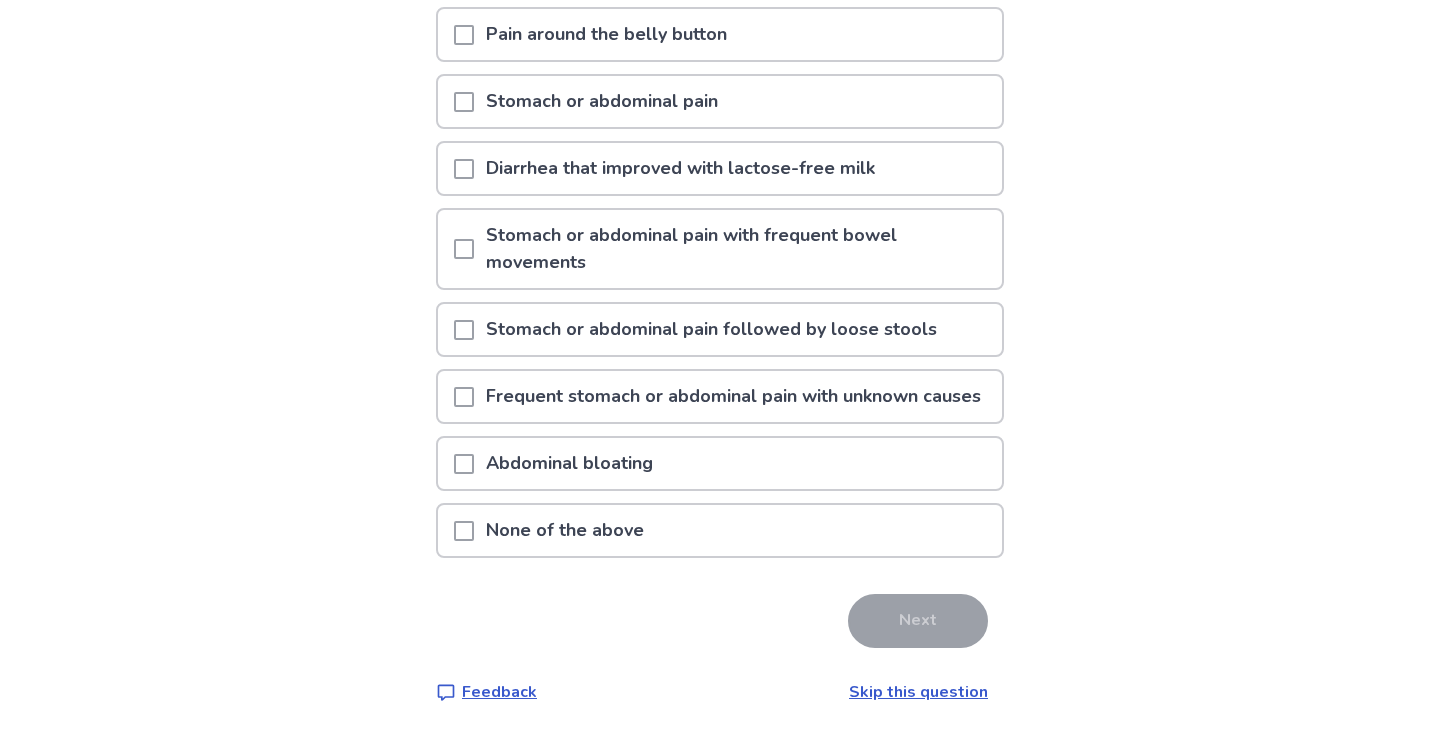 click on "None of the above" at bounding box center (565, 530) 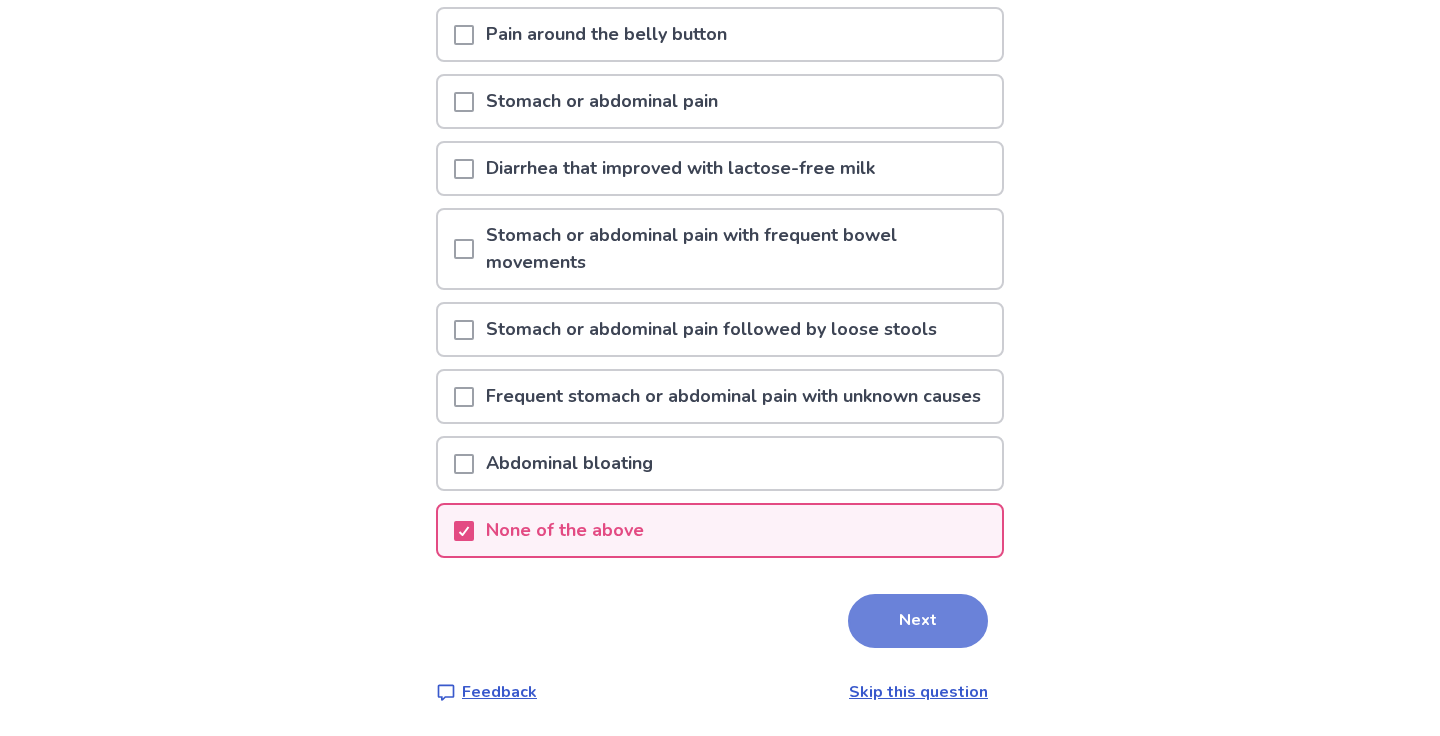click on "Next" at bounding box center (918, 621) 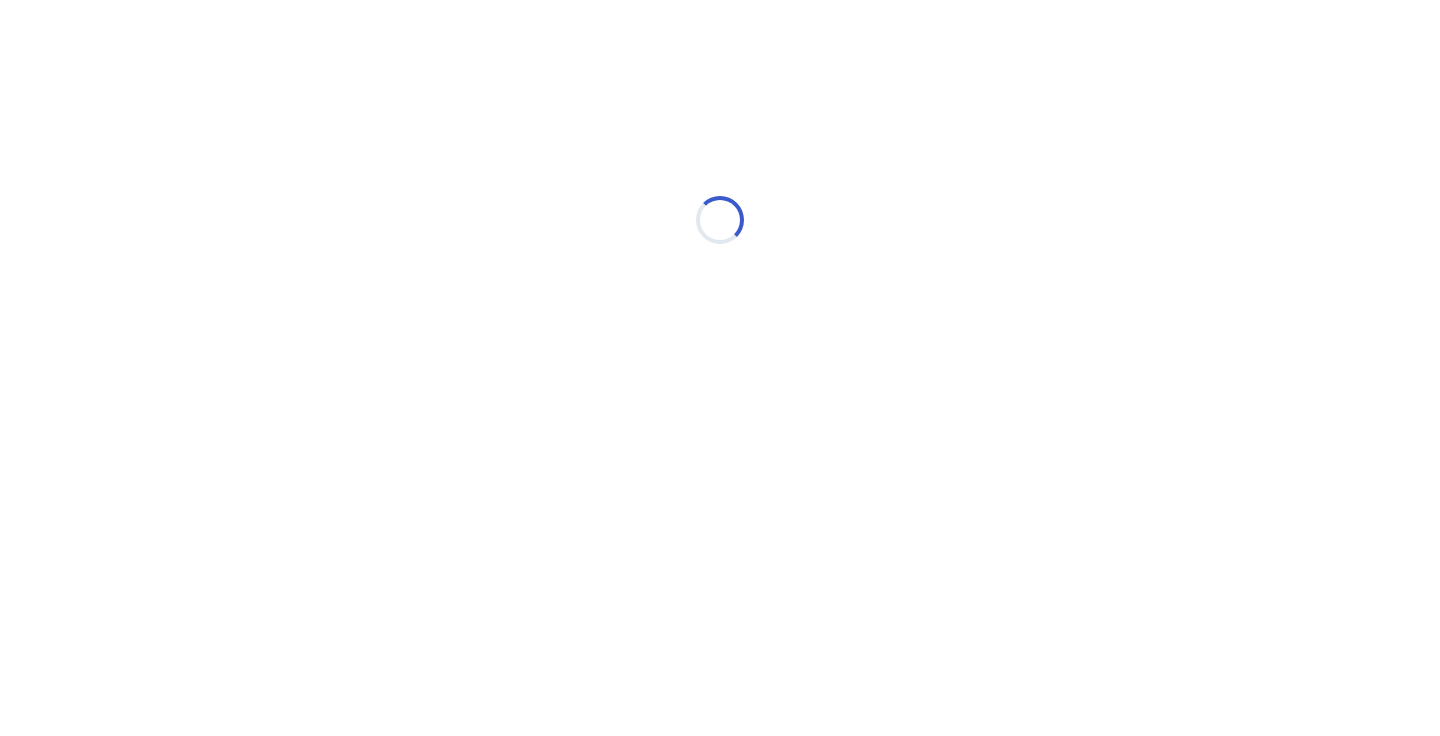 scroll, scrollTop: 0, scrollLeft: 0, axis: both 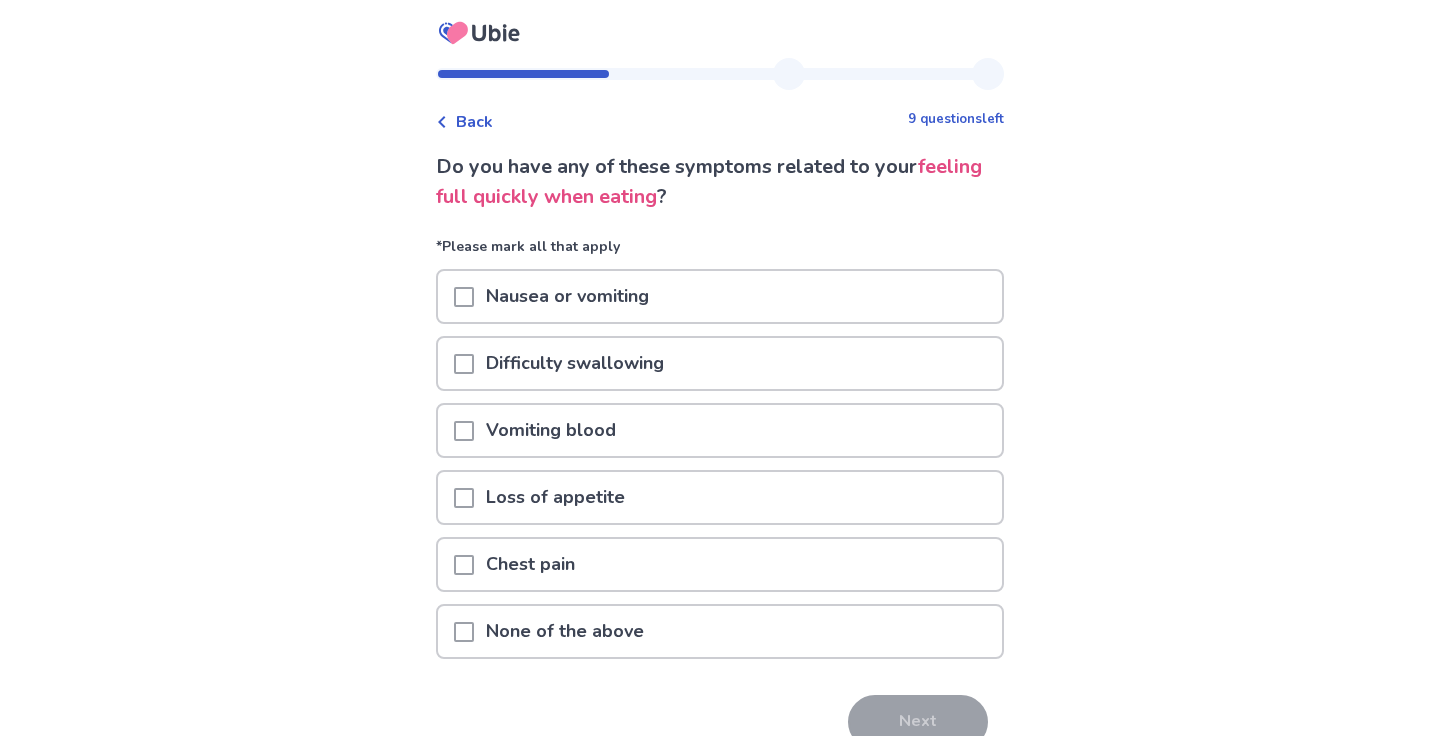 click at bounding box center [464, 498] 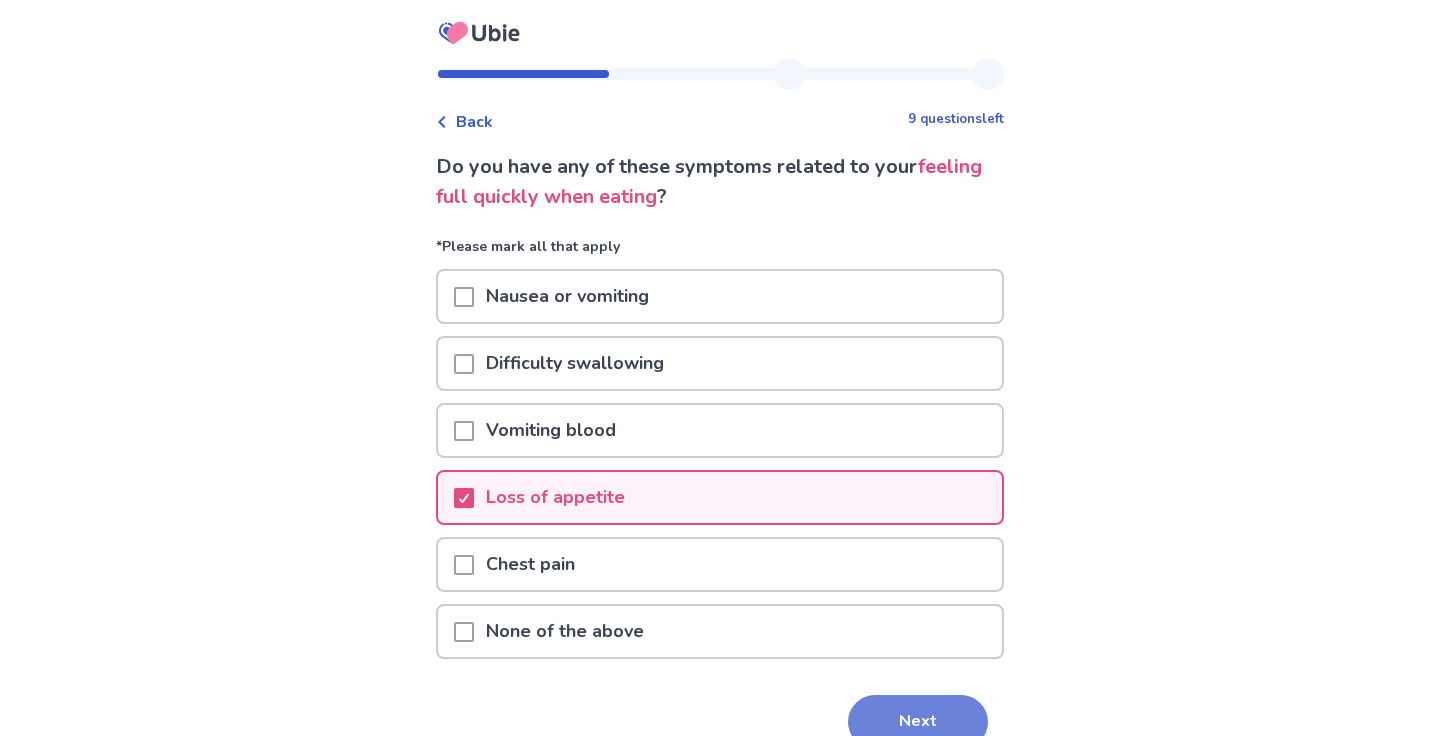 click on "Next" at bounding box center [918, 722] 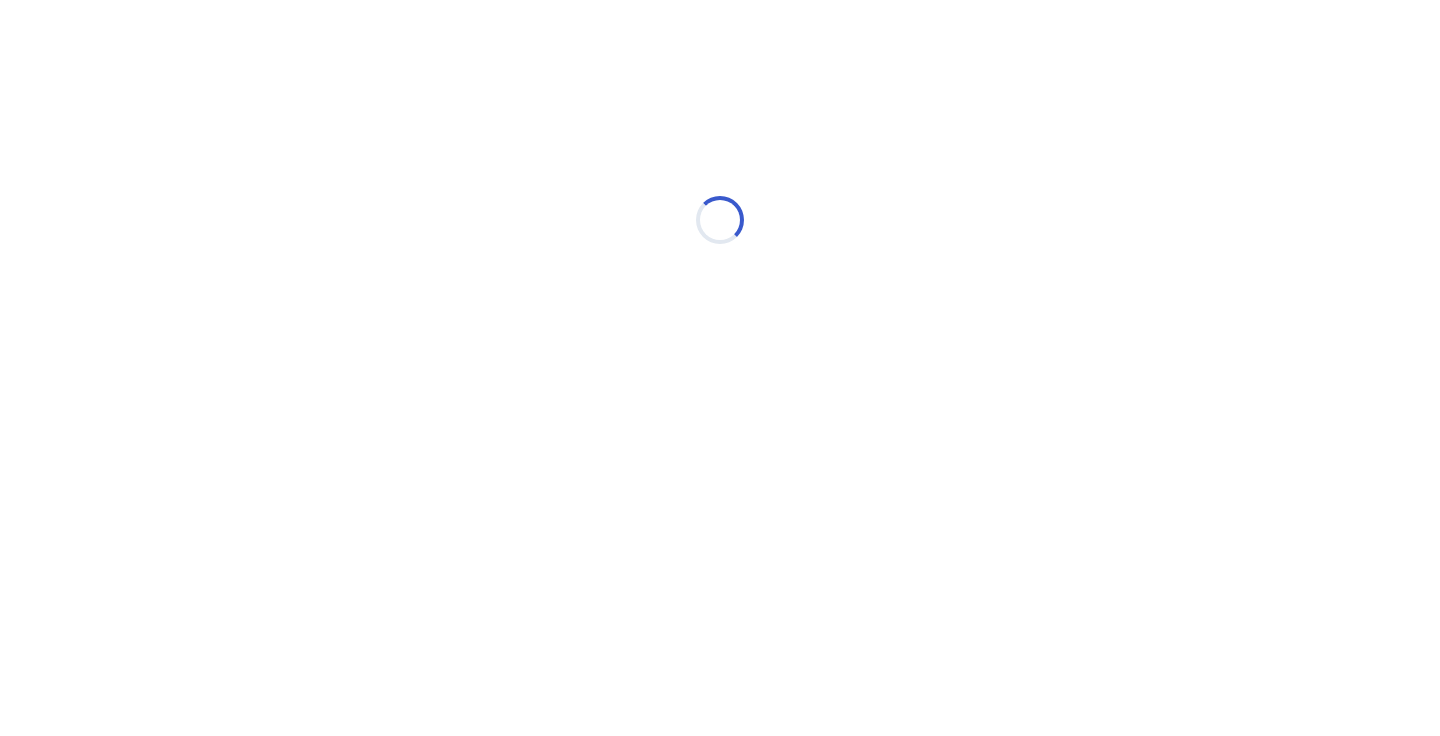 select on "*" 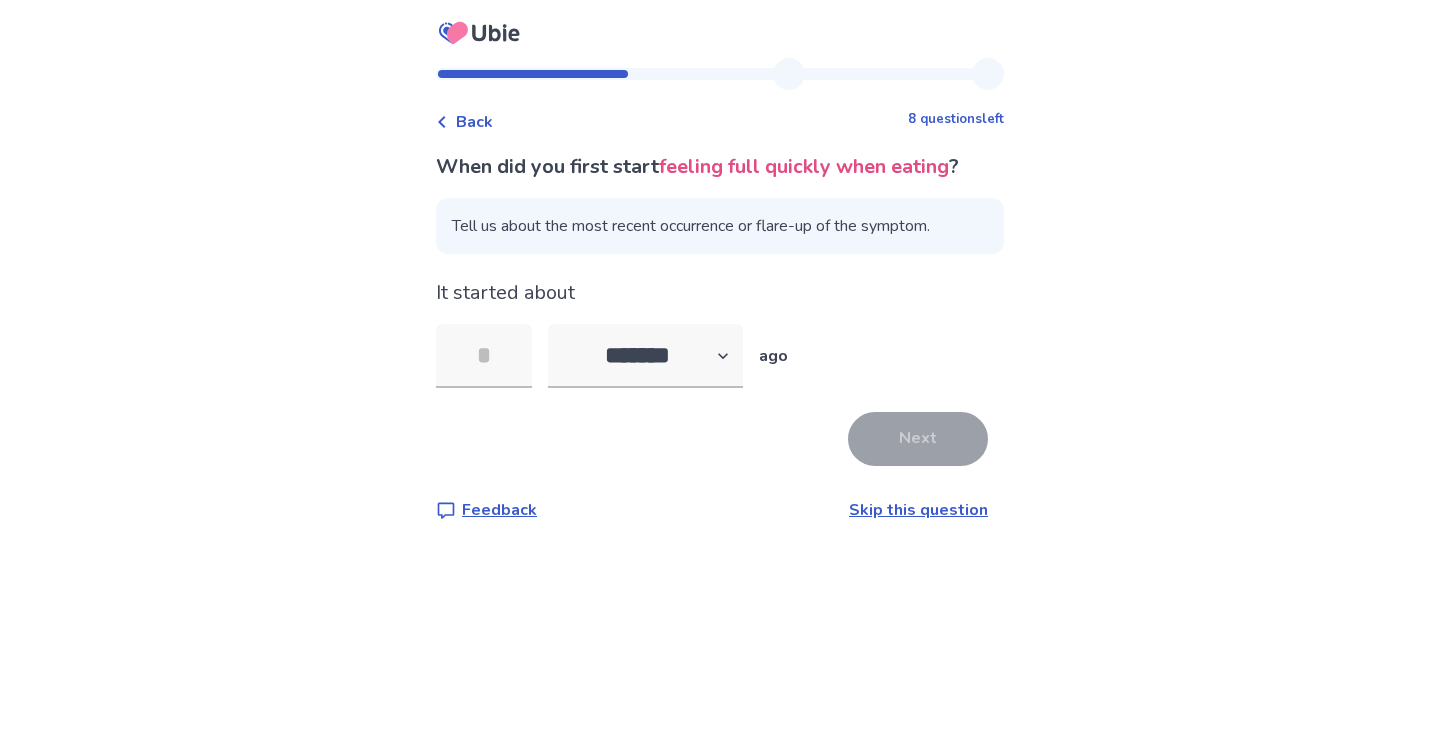 click 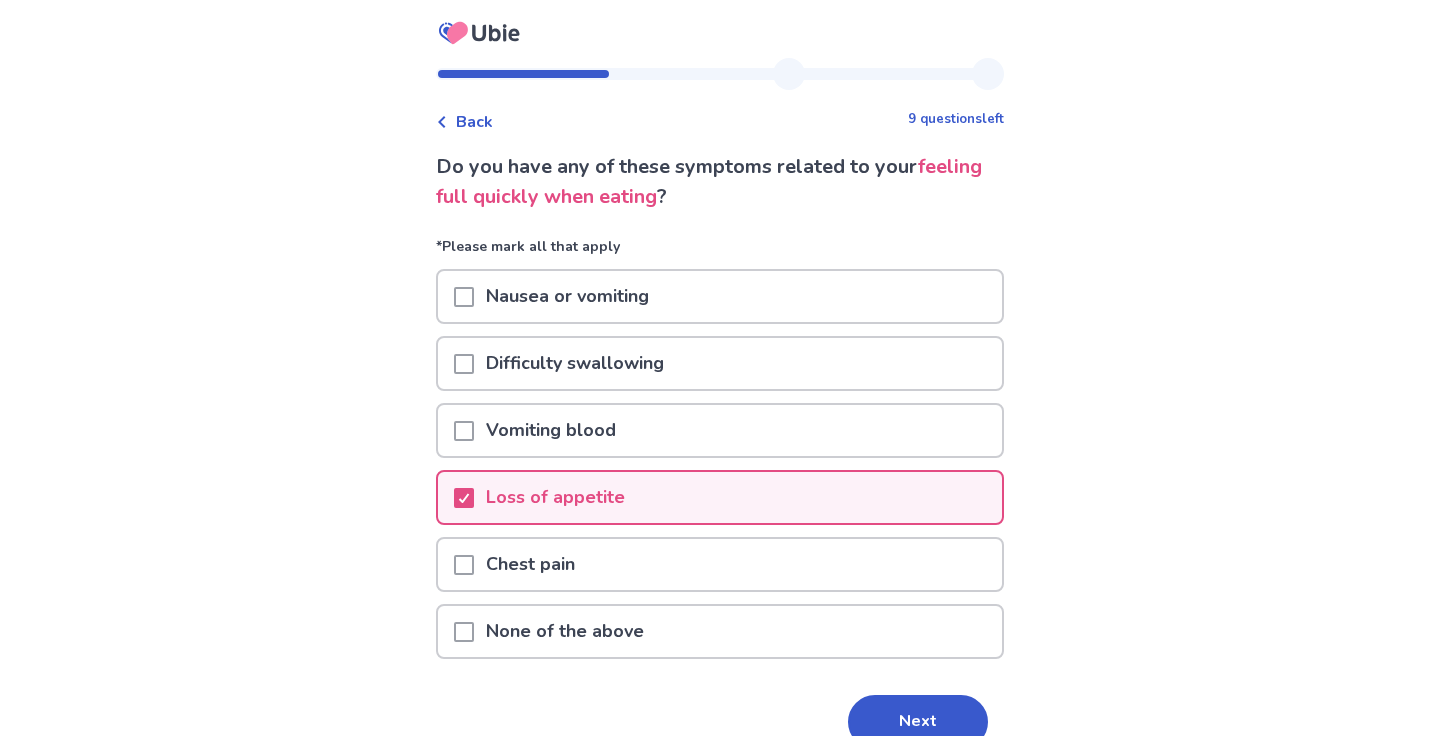 click on "None of the above" at bounding box center [565, 631] 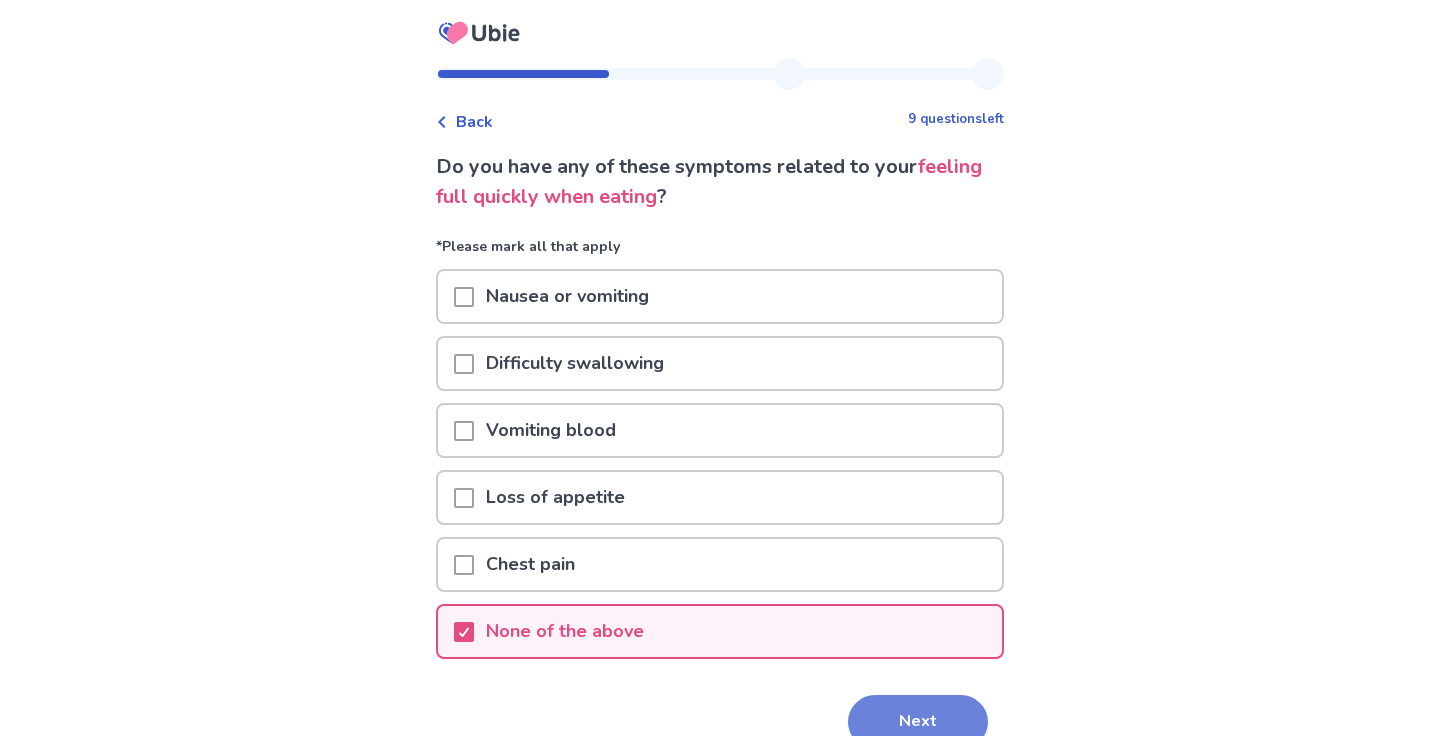 click on "Next" at bounding box center [918, 722] 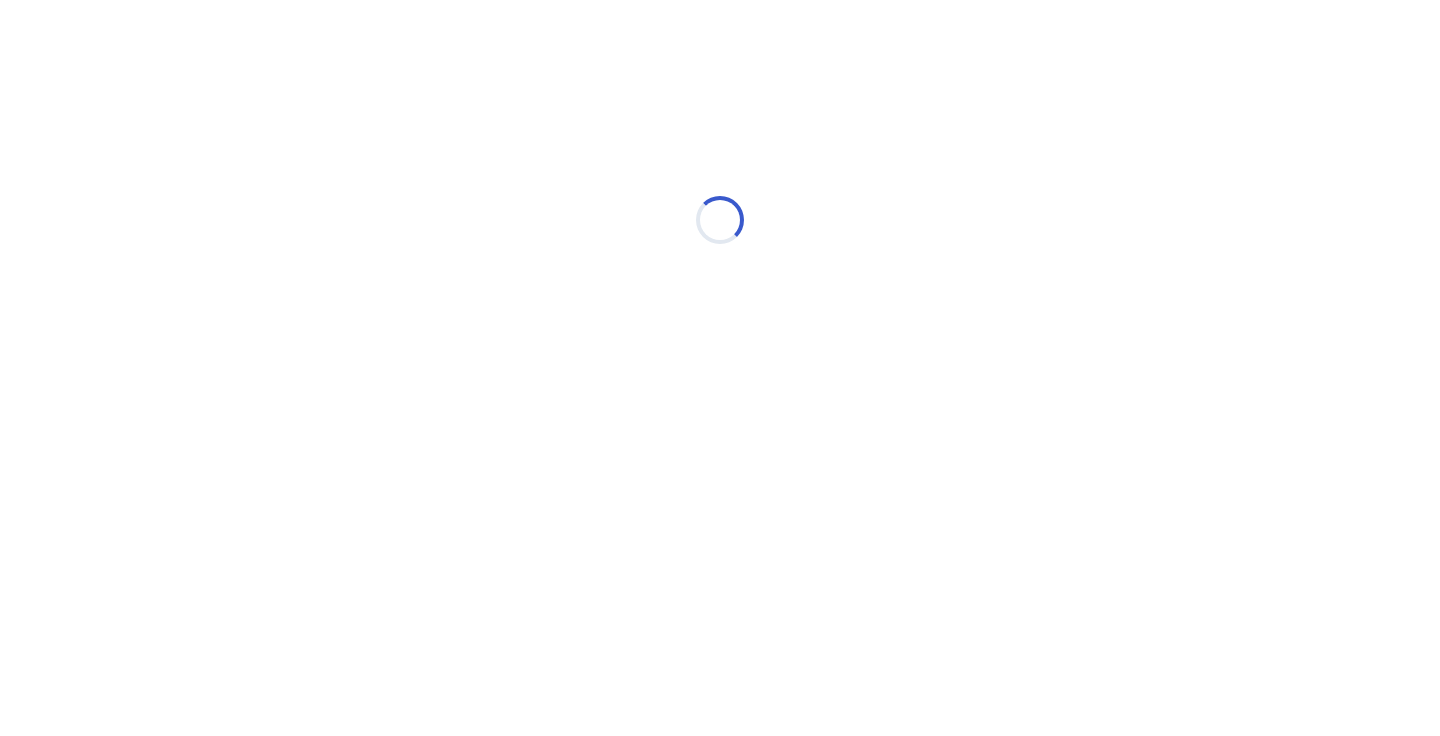 select on "*" 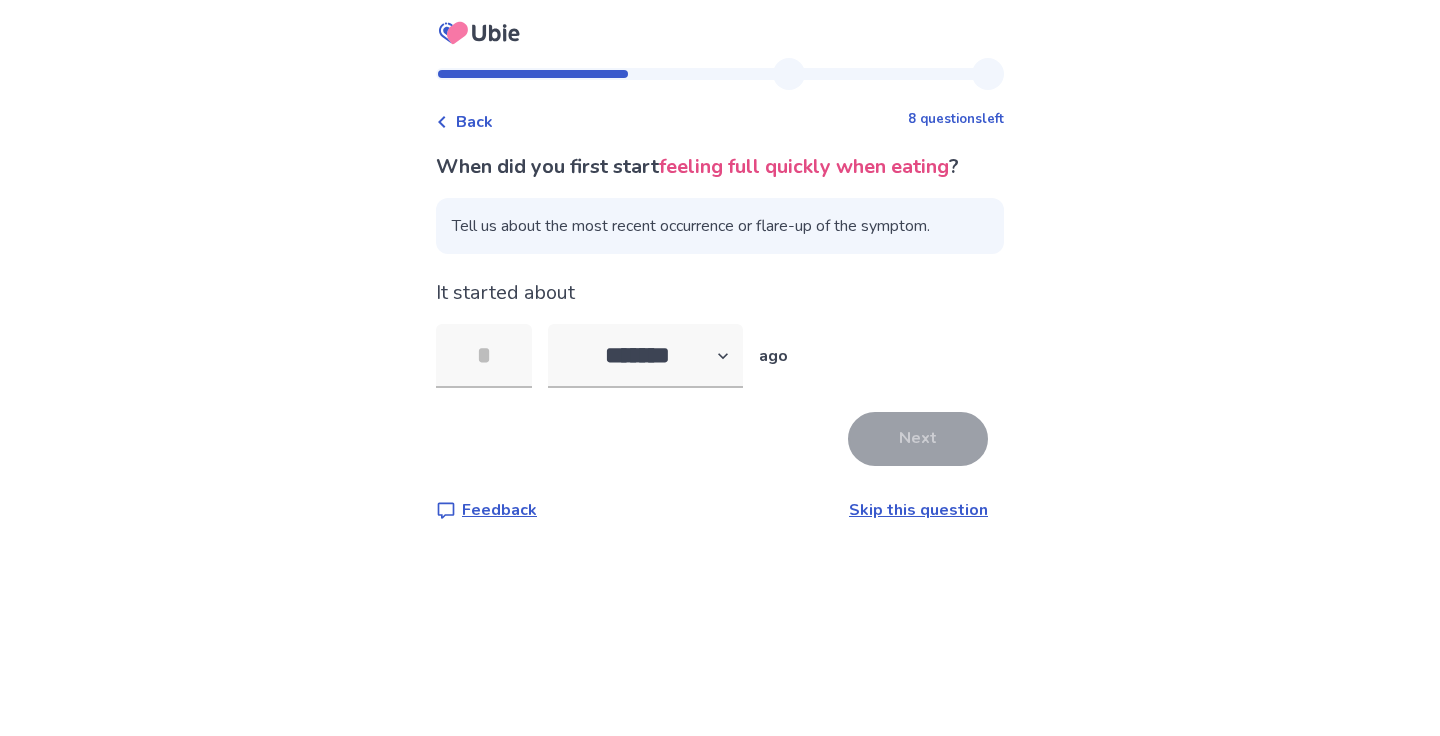 click on "Skip this question" at bounding box center [918, 510] 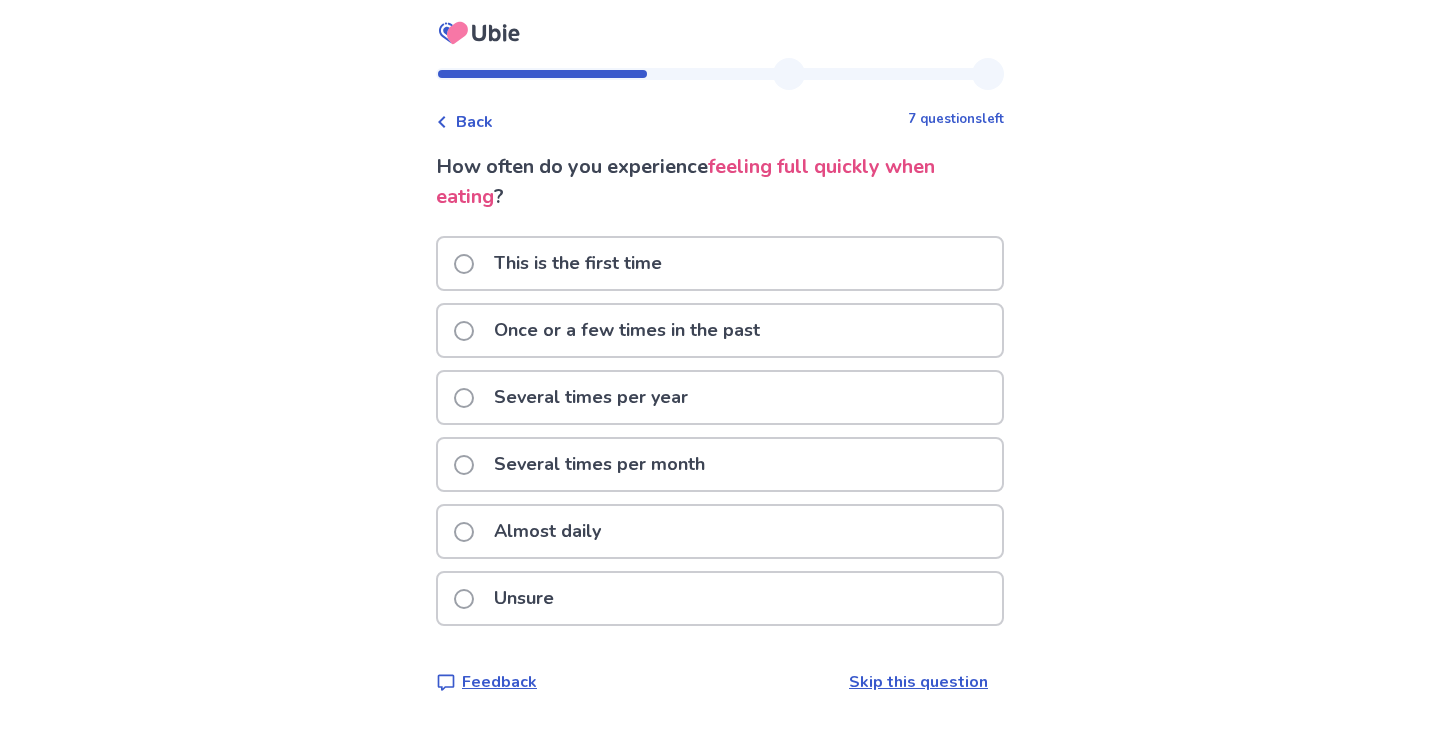 click on "Once or a few times in the past" at bounding box center [627, 330] 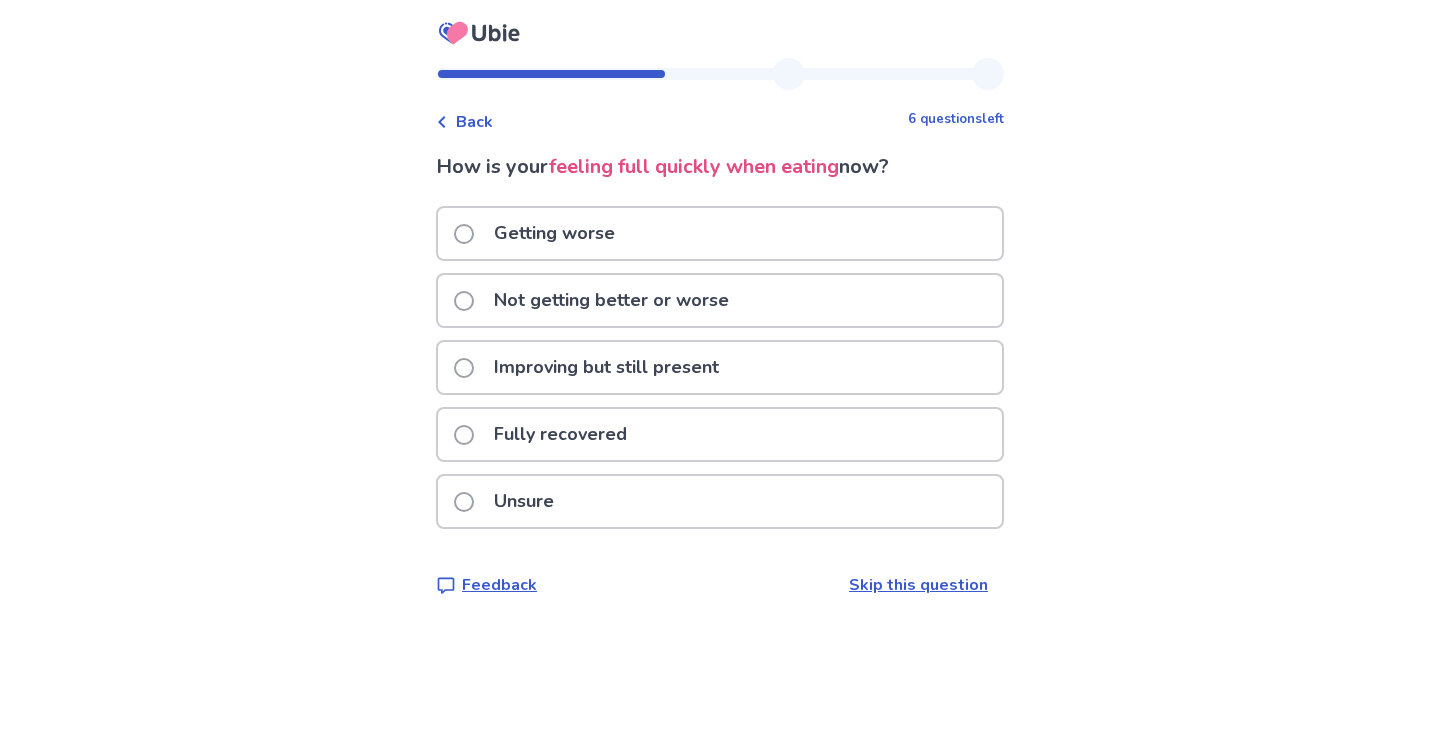 click on "Improving but still present" at bounding box center [606, 367] 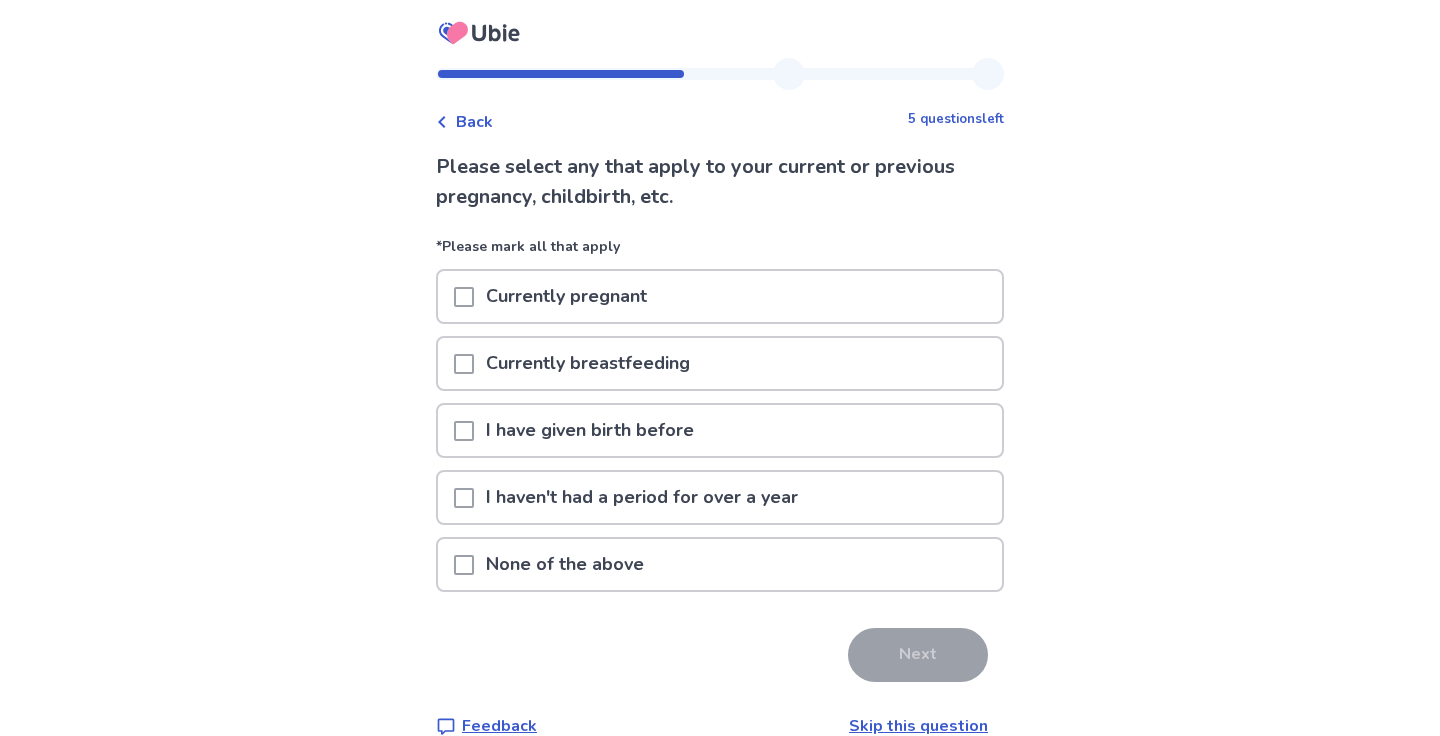 click on "None of the above" at bounding box center (565, 564) 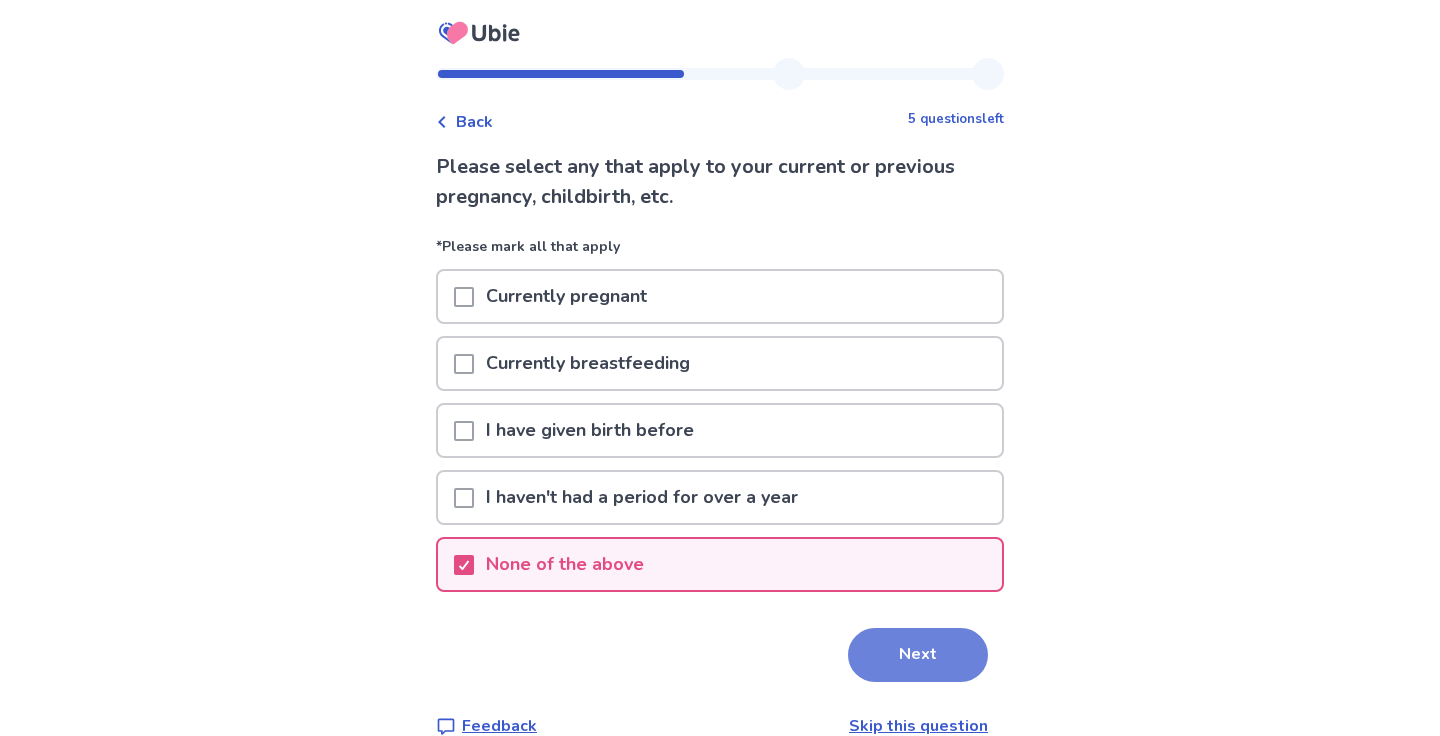 click on "Next" at bounding box center (918, 655) 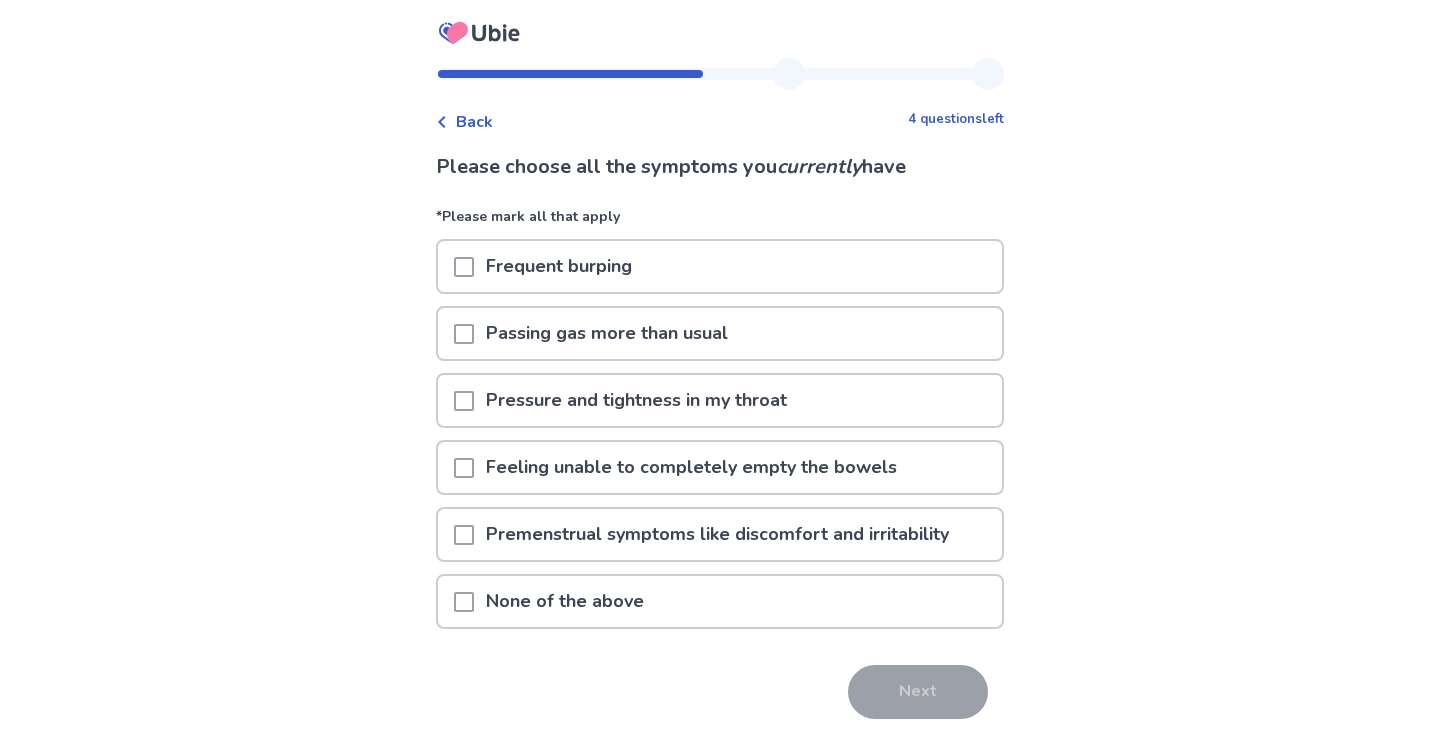 click on "None of the above" at bounding box center (565, 601) 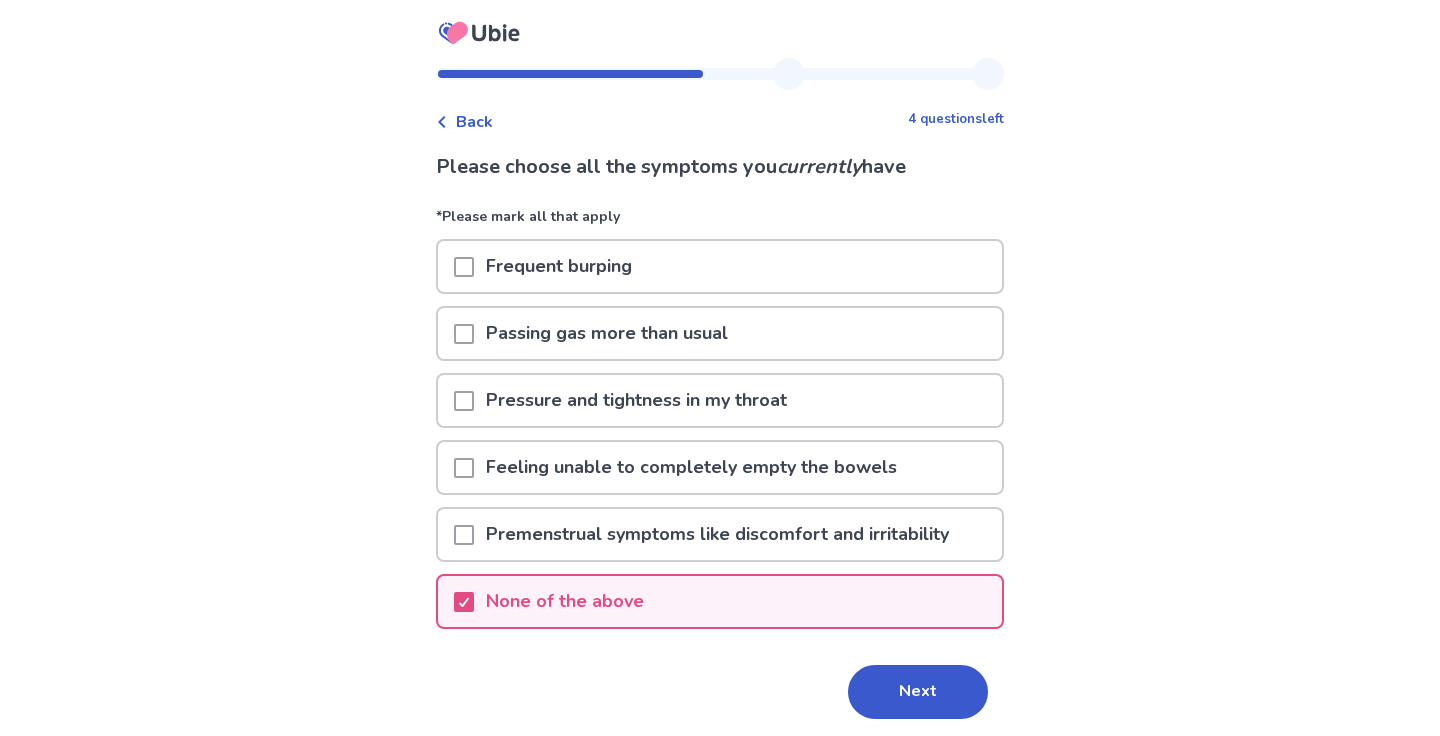 click on "Next" at bounding box center (918, 692) 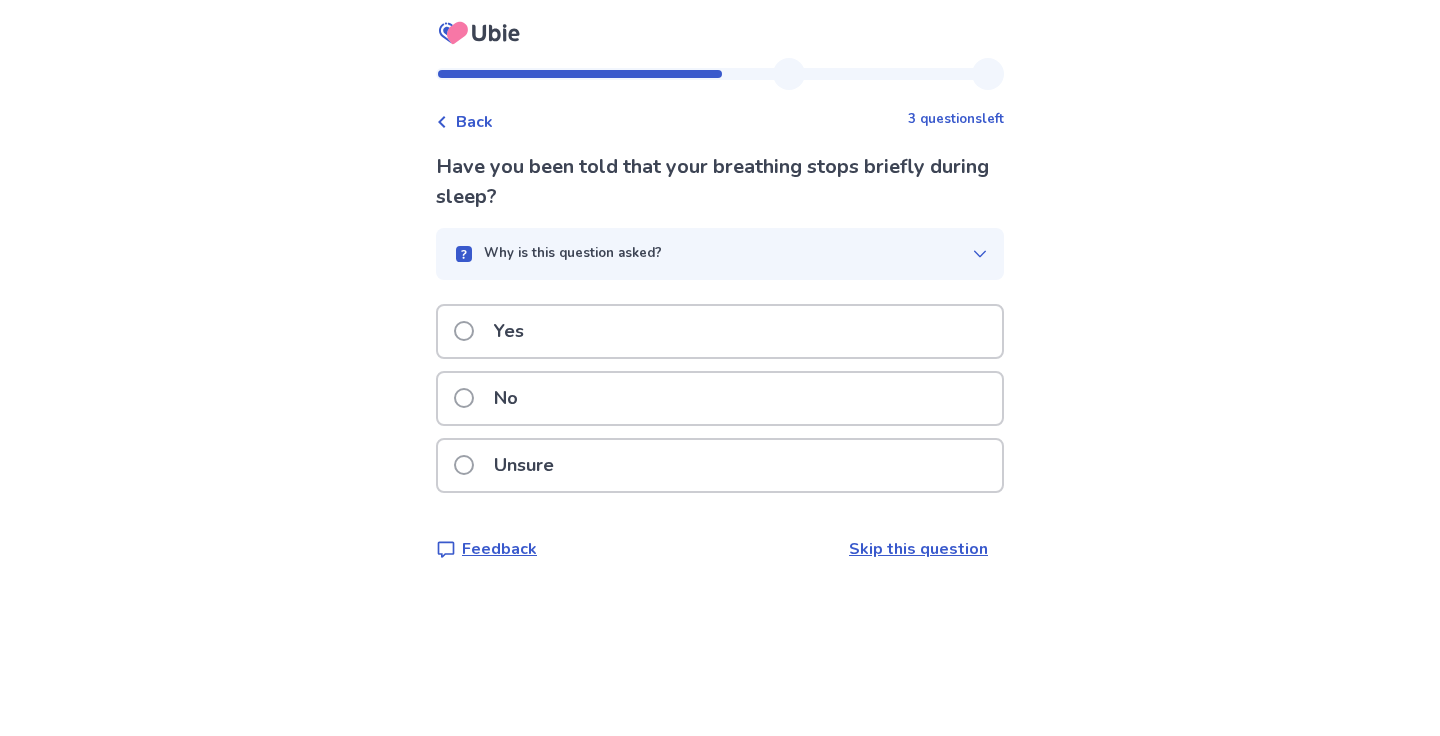 click on "No" at bounding box center [720, 398] 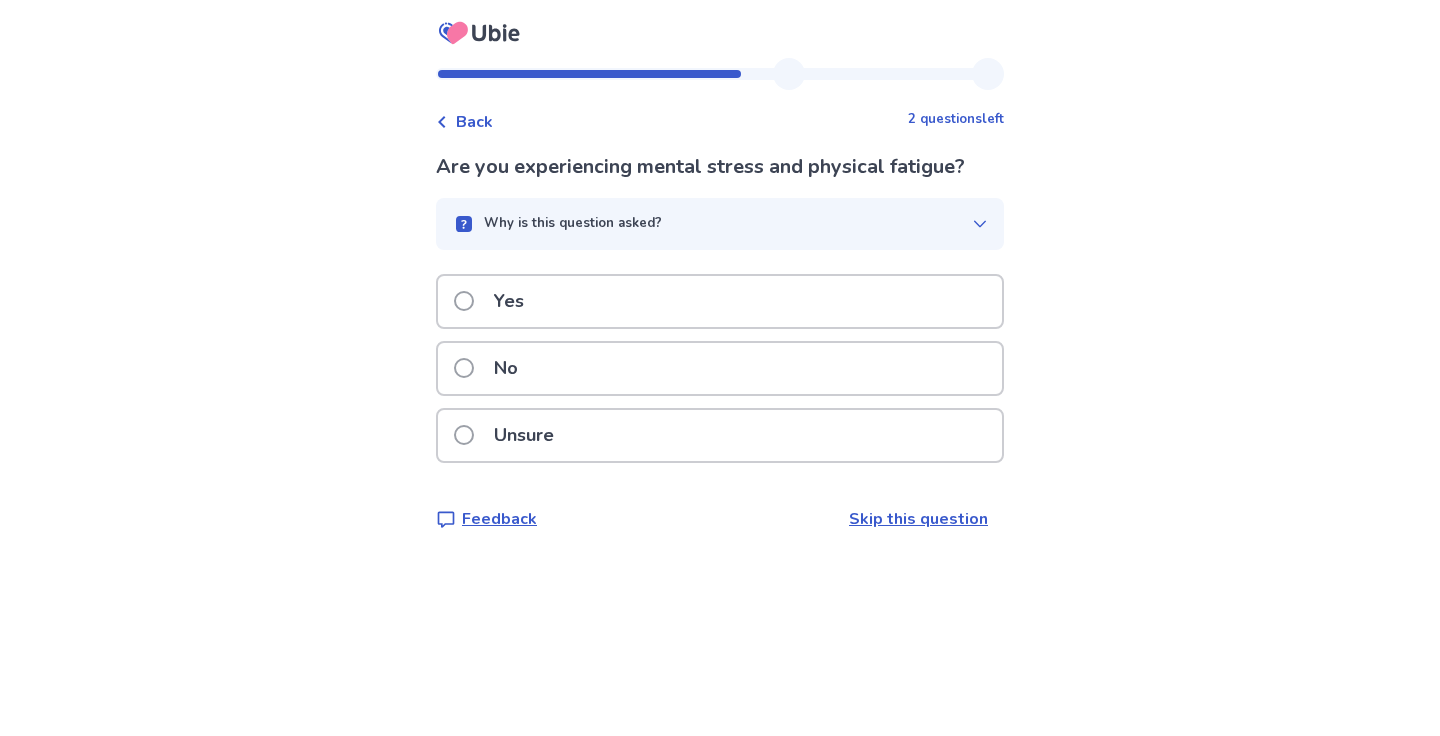 click on "Yes" at bounding box center (720, 301) 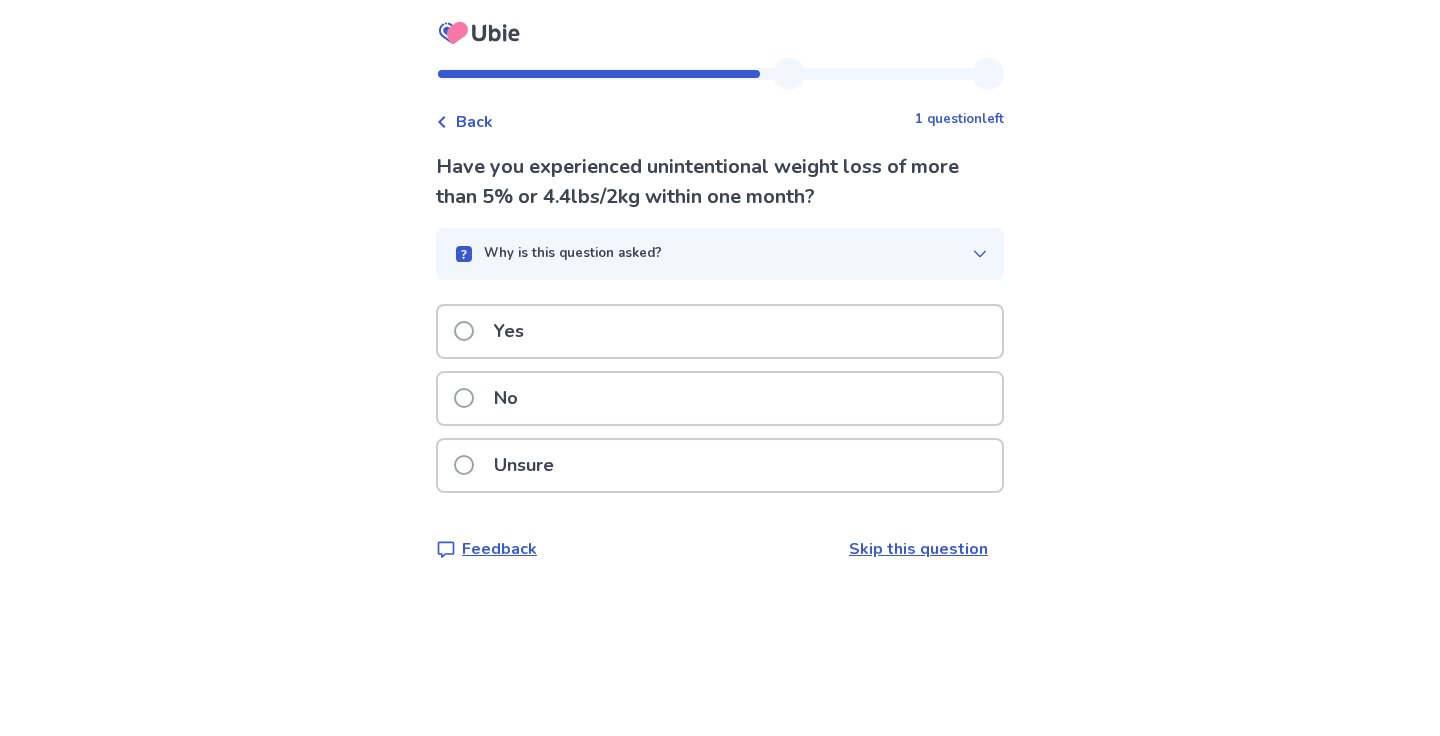 click on "Yes" at bounding box center [509, 331] 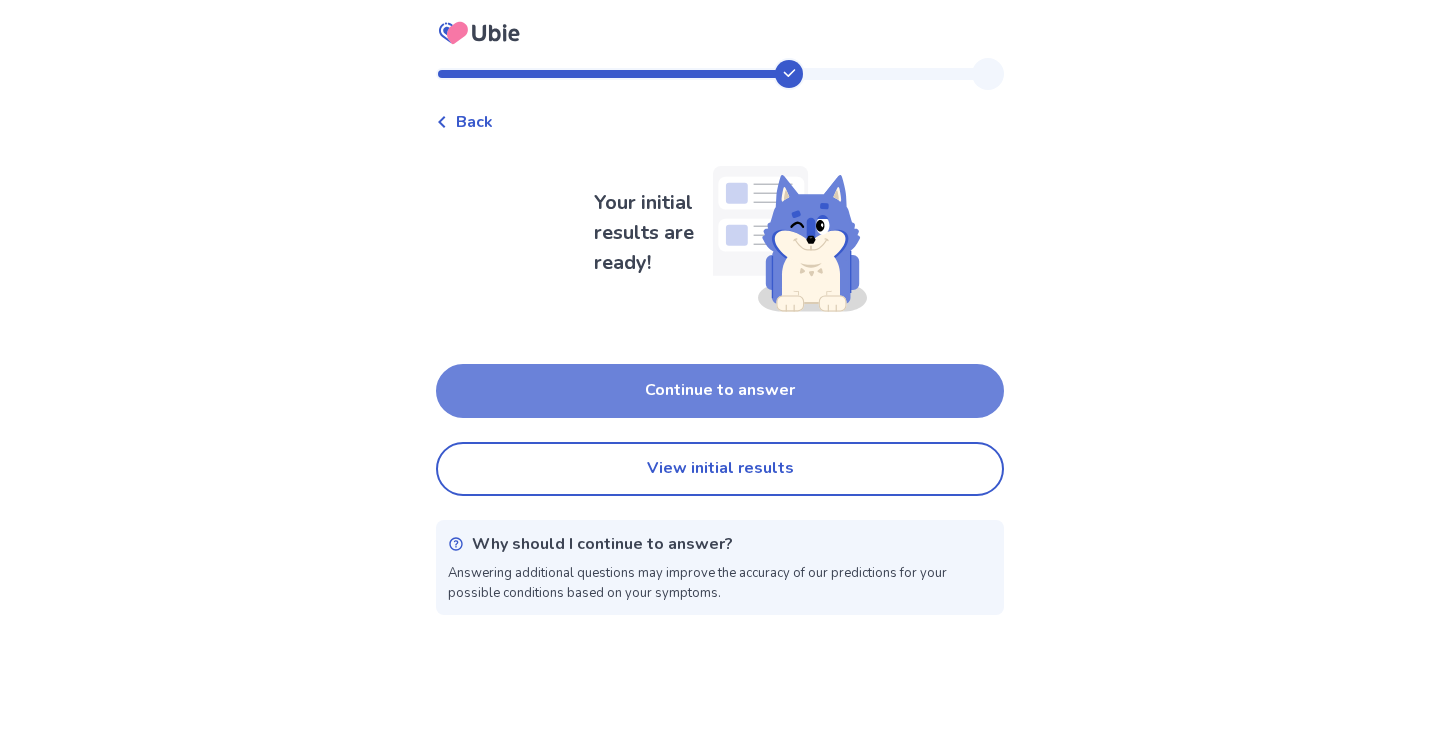 click on "Continue to answer" at bounding box center (720, 391) 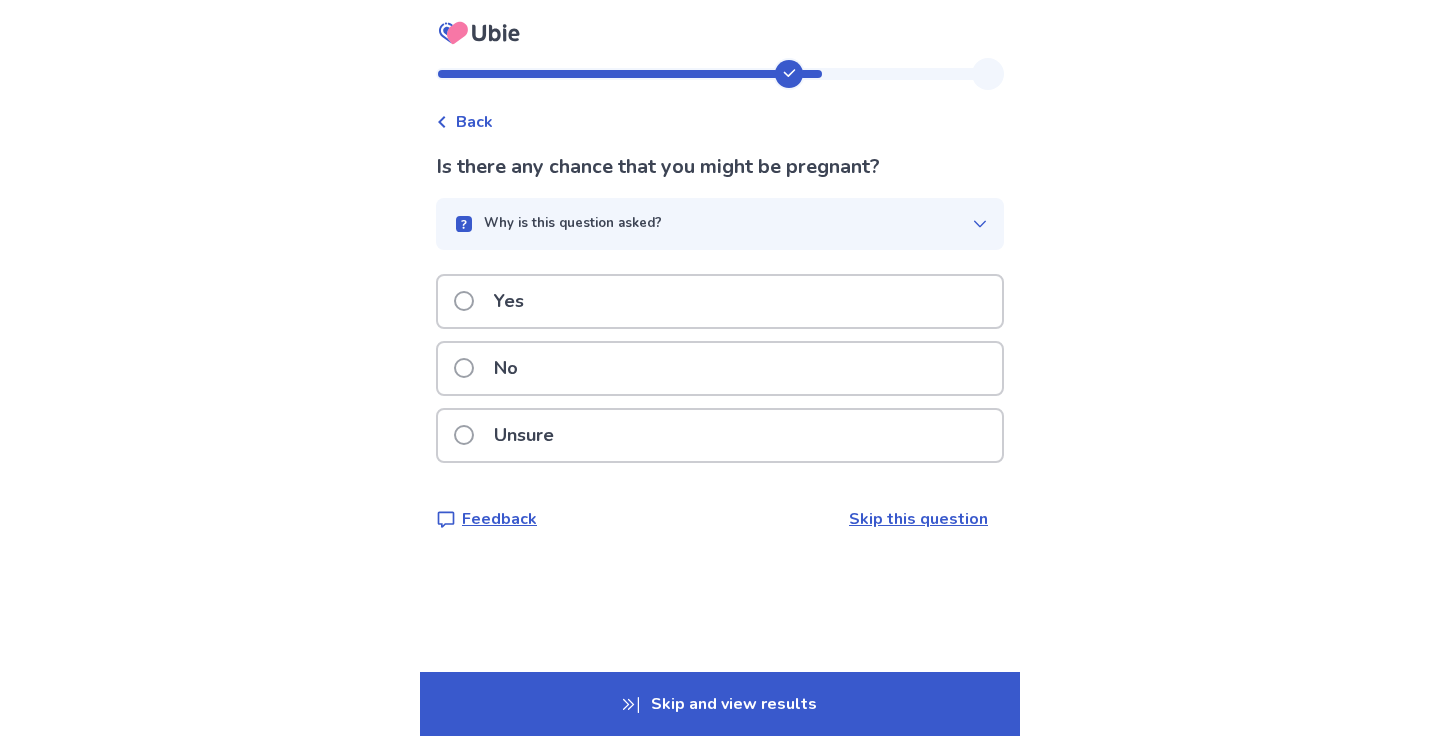 click on "No" at bounding box center [720, 368] 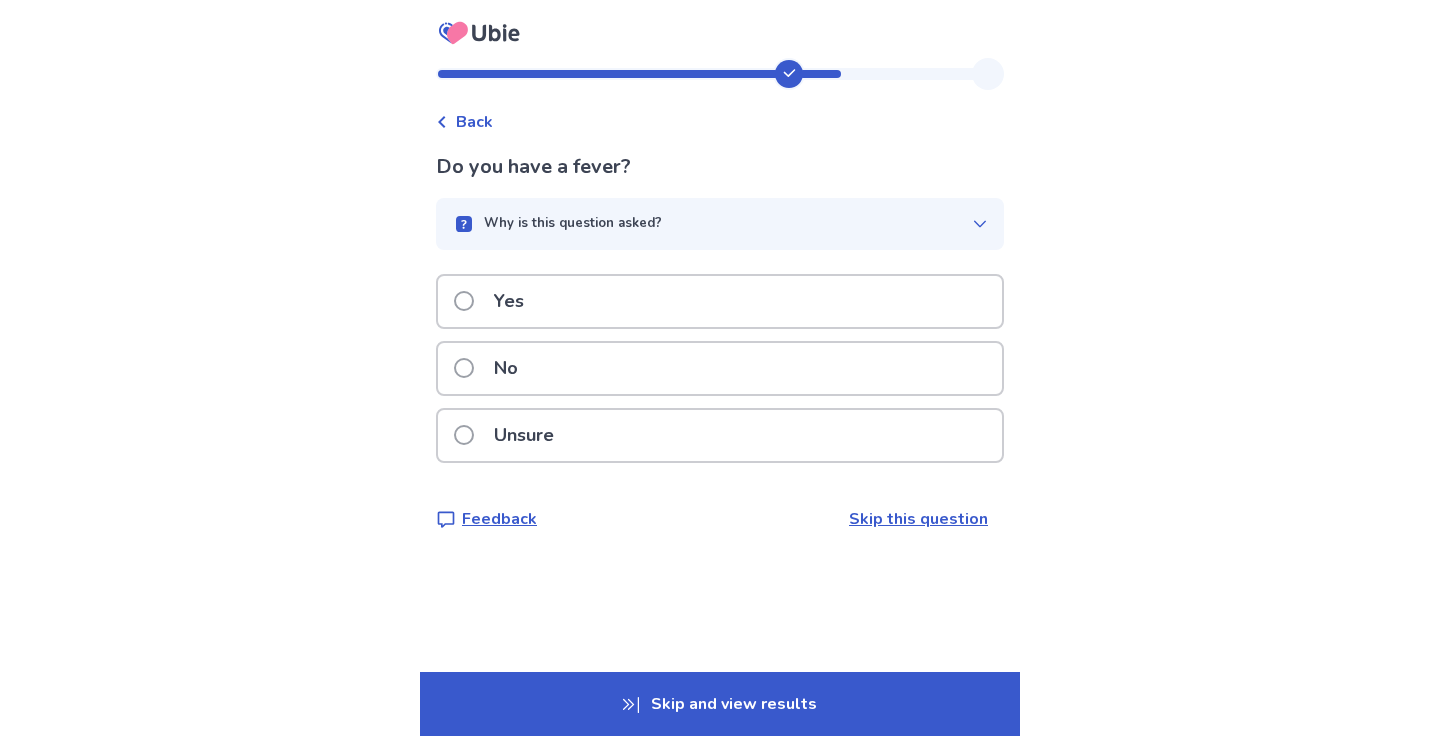 click on "No" at bounding box center (720, 368) 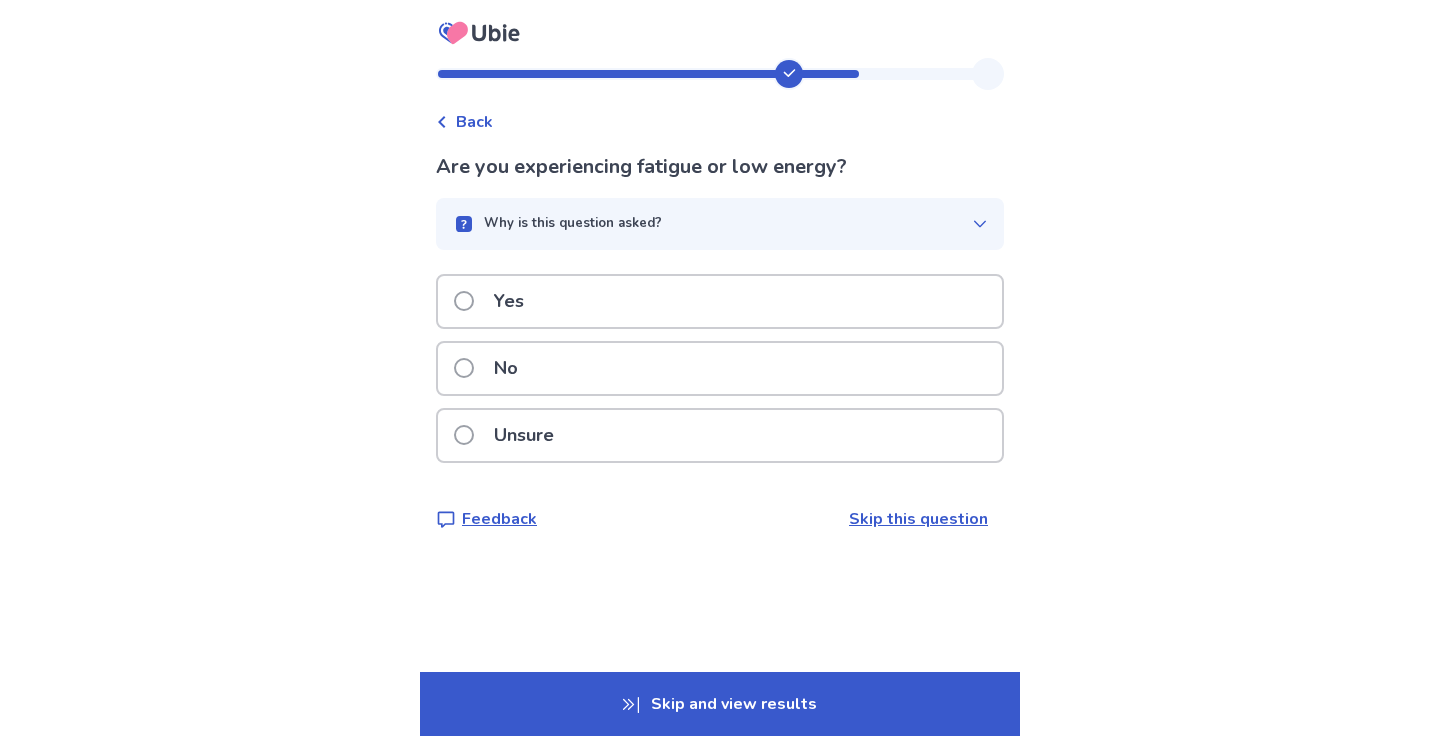 click on "Yes" at bounding box center [720, 301] 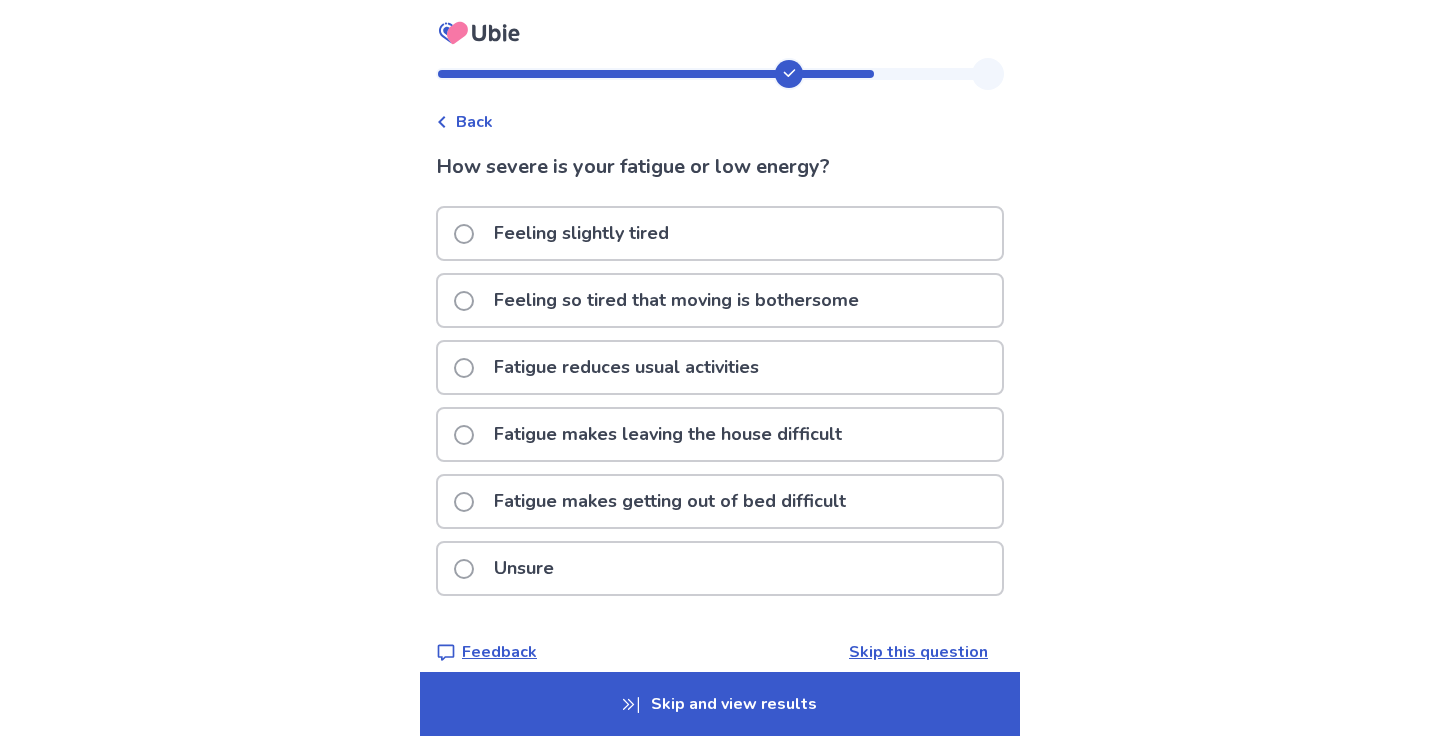 click on "Feeling slightly tired" at bounding box center (581, 233) 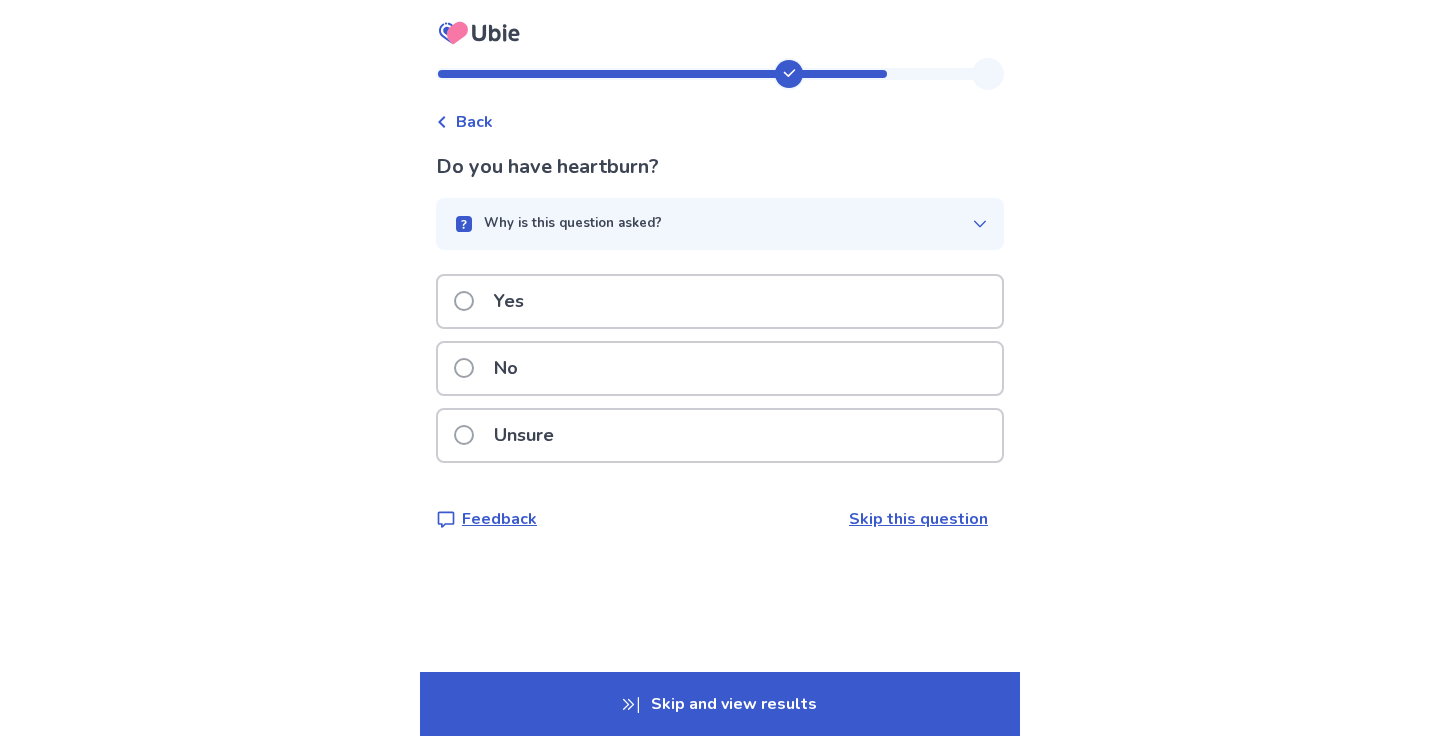 click on "No" at bounding box center (506, 368) 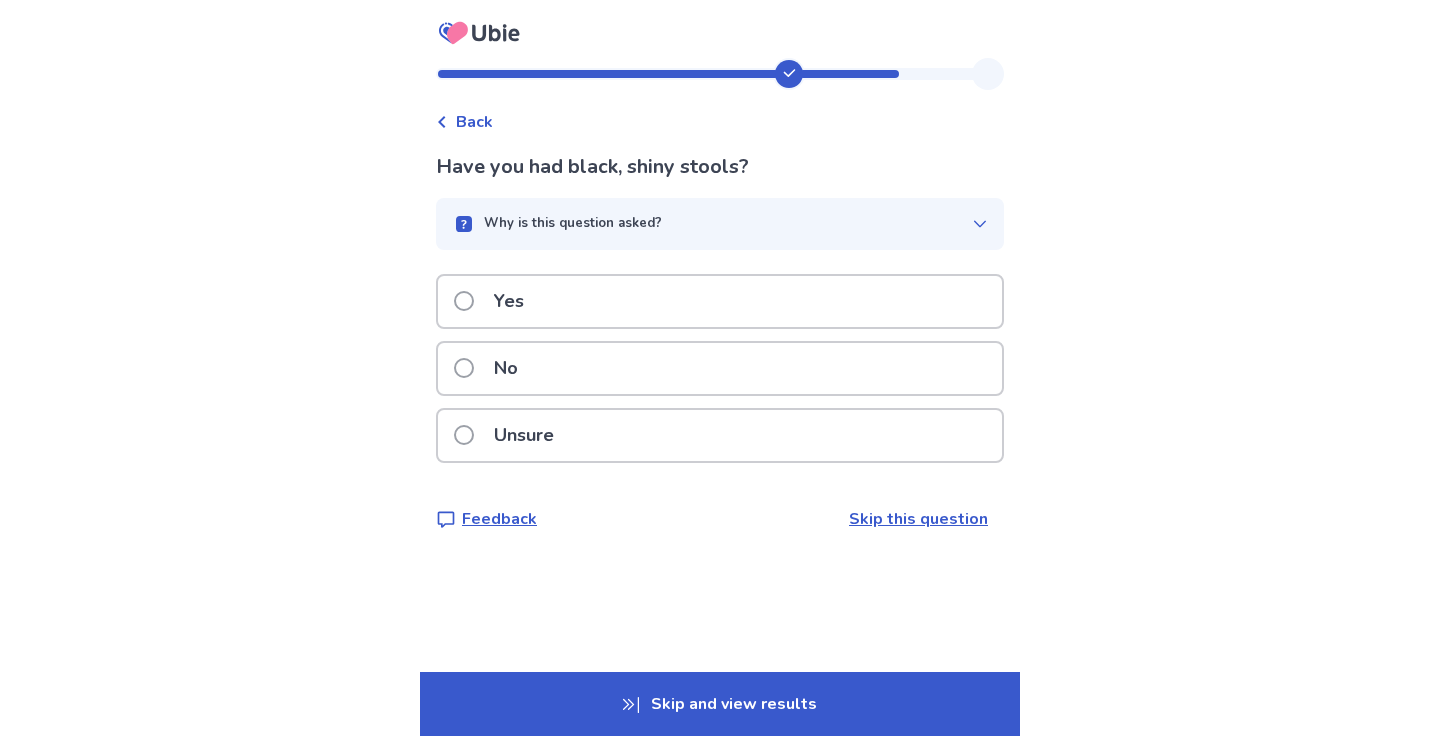 click on "No" at bounding box center (720, 368) 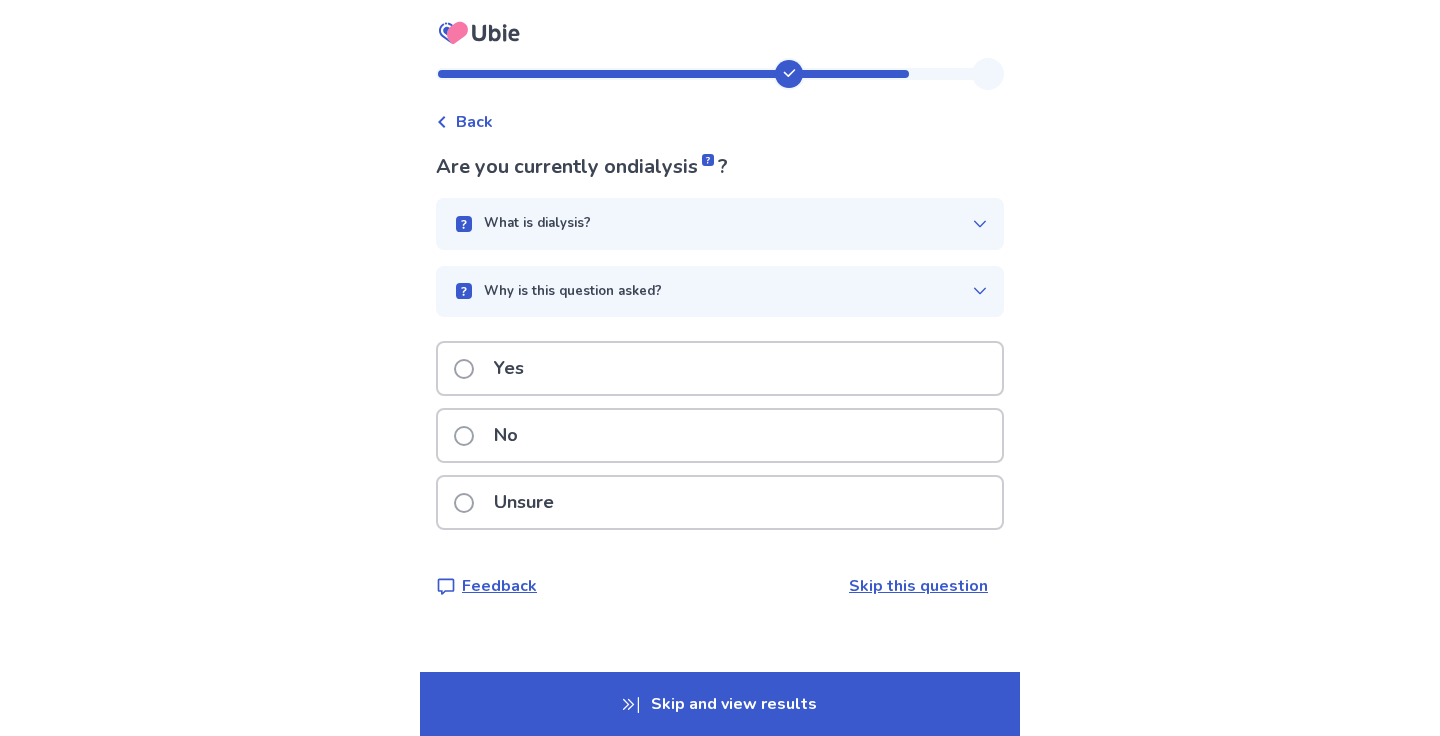 click on "No" at bounding box center [720, 435] 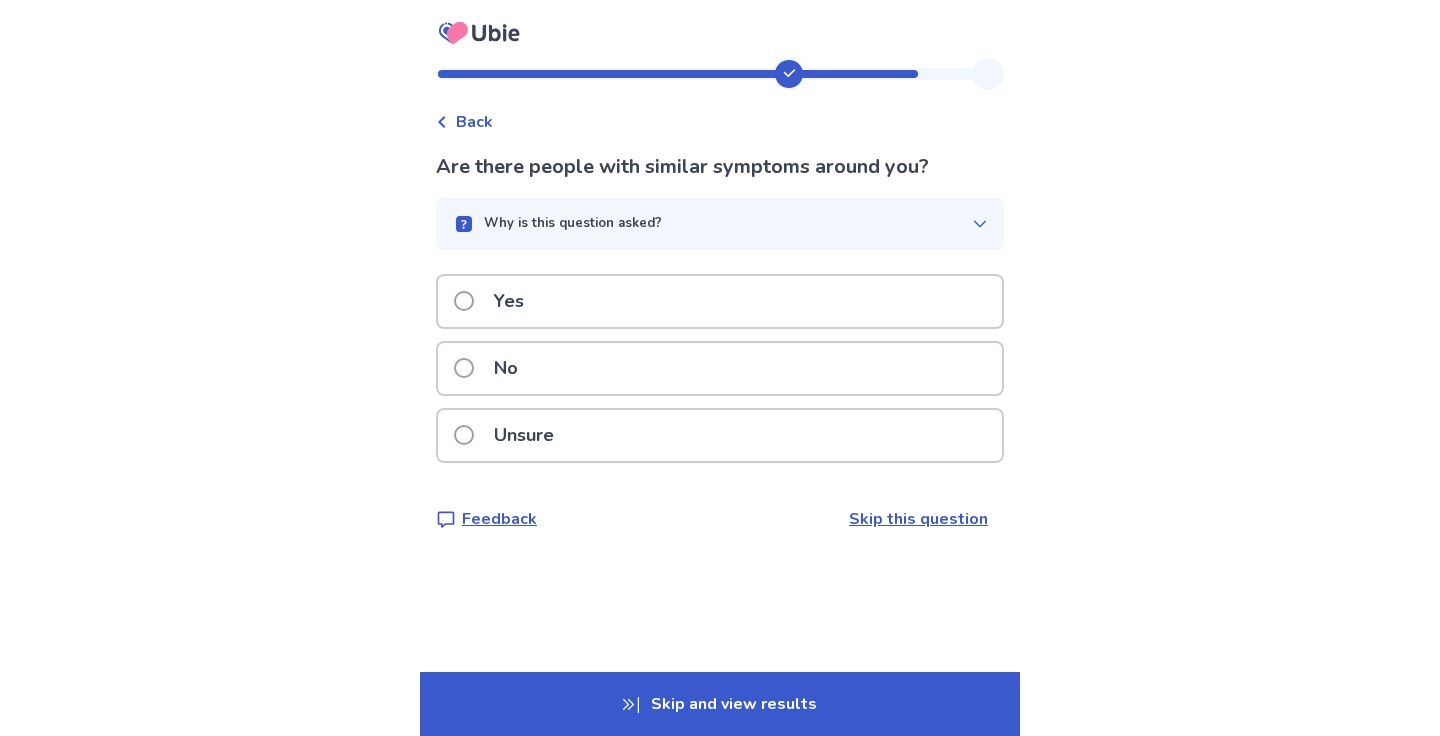 click on "No" at bounding box center [720, 368] 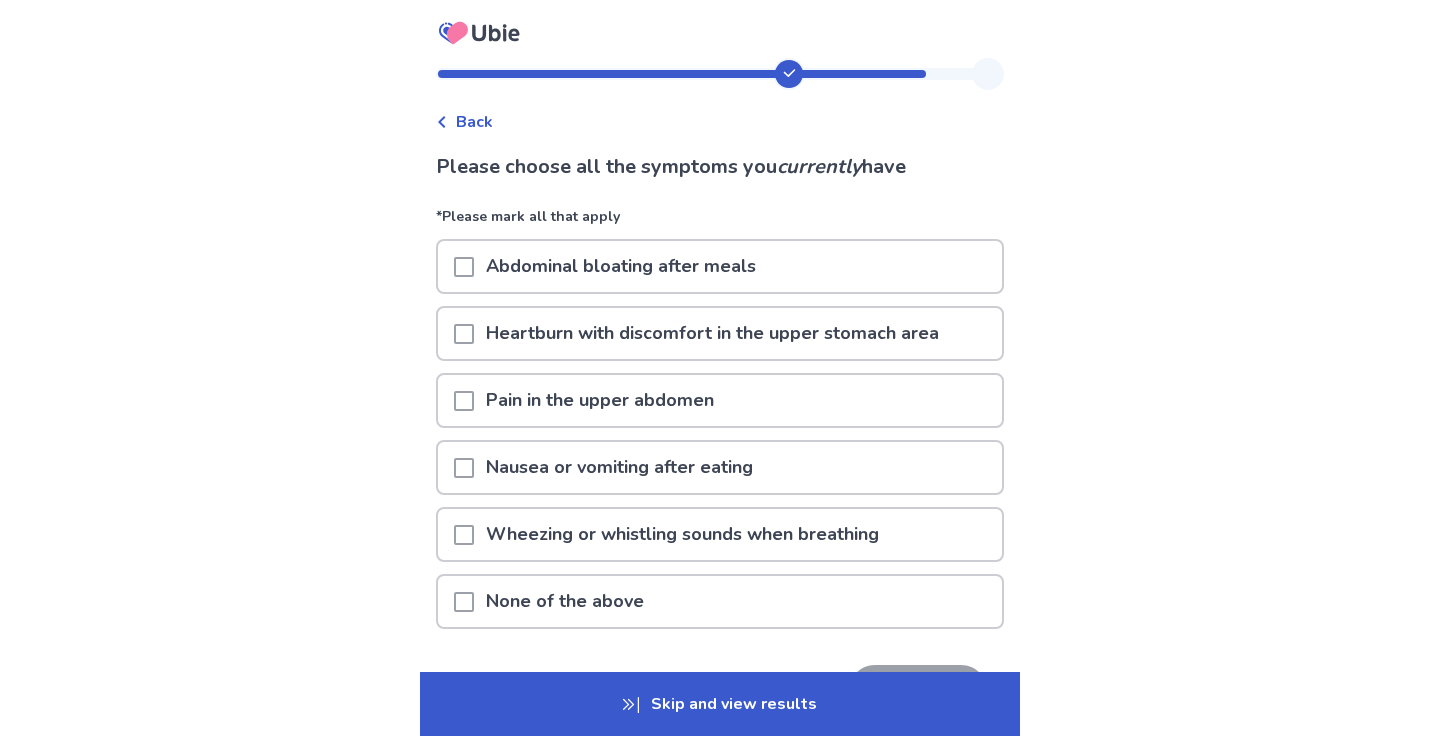 click on "None of the above" at bounding box center [565, 601] 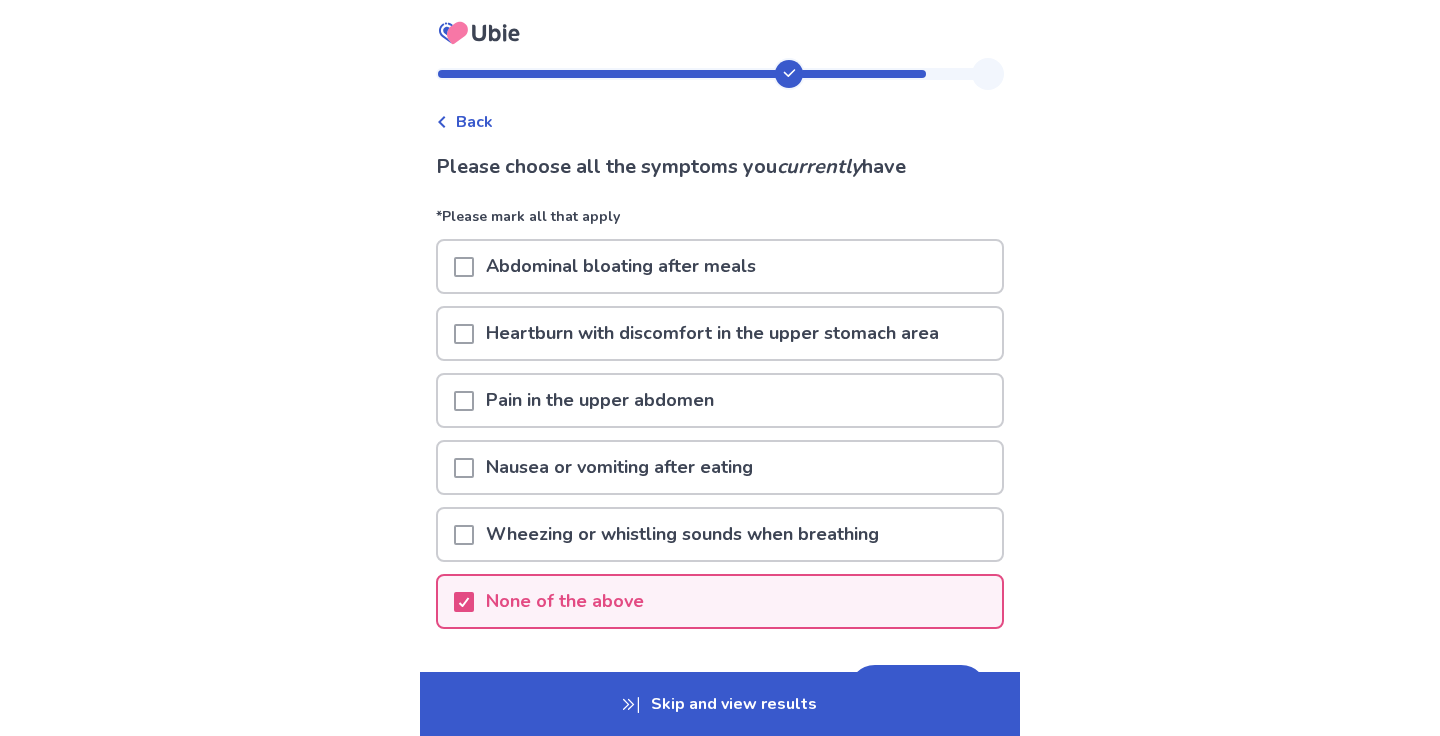 scroll, scrollTop: 111, scrollLeft: 0, axis: vertical 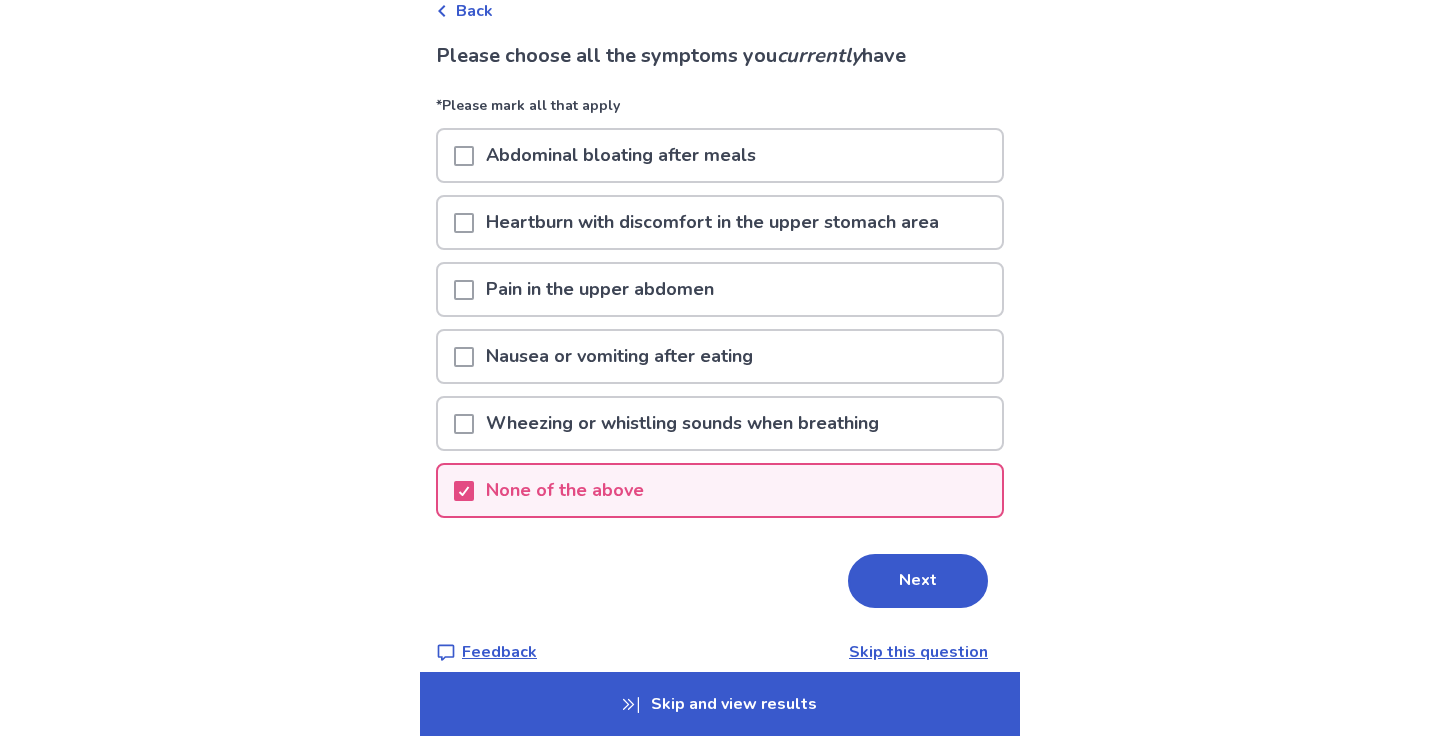 click on "None of the above" at bounding box center (565, 490) 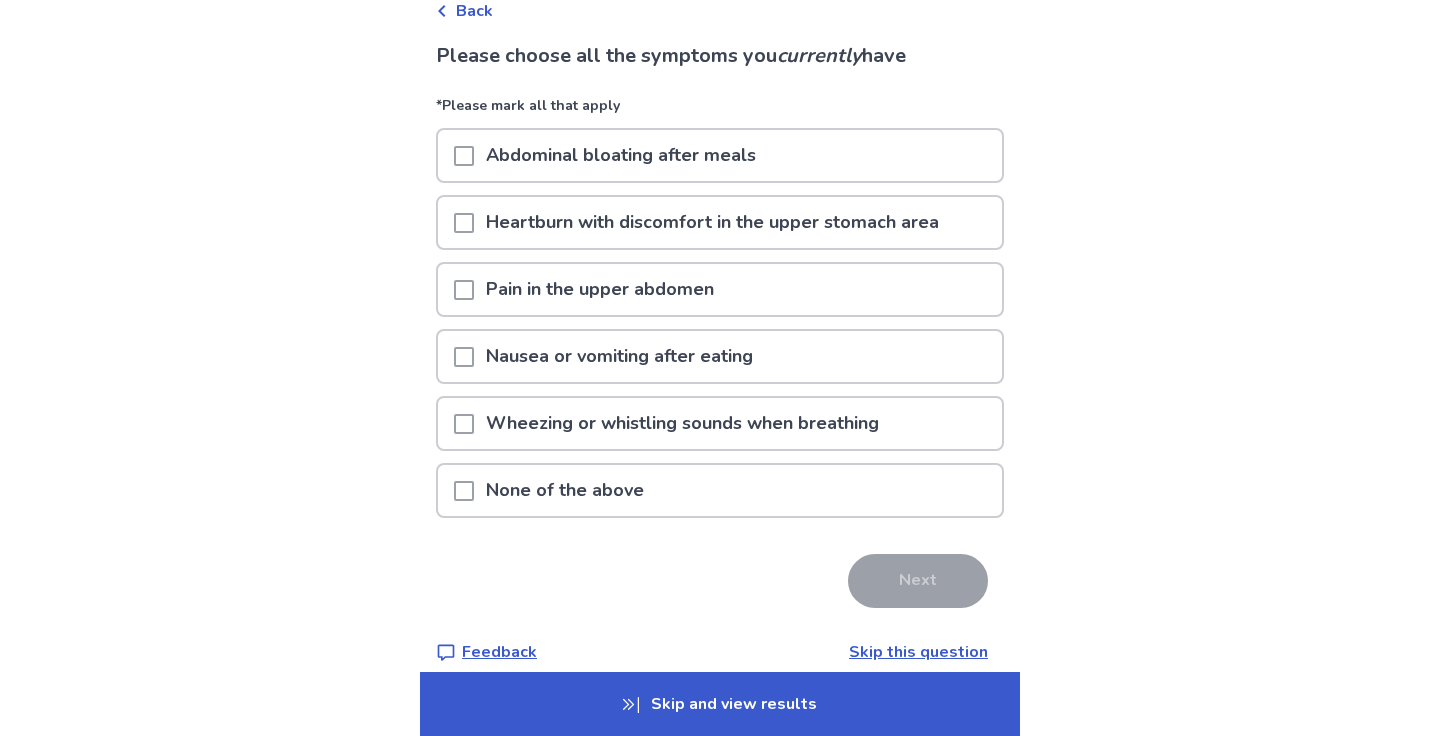 click on "None of the above" at bounding box center (720, 490) 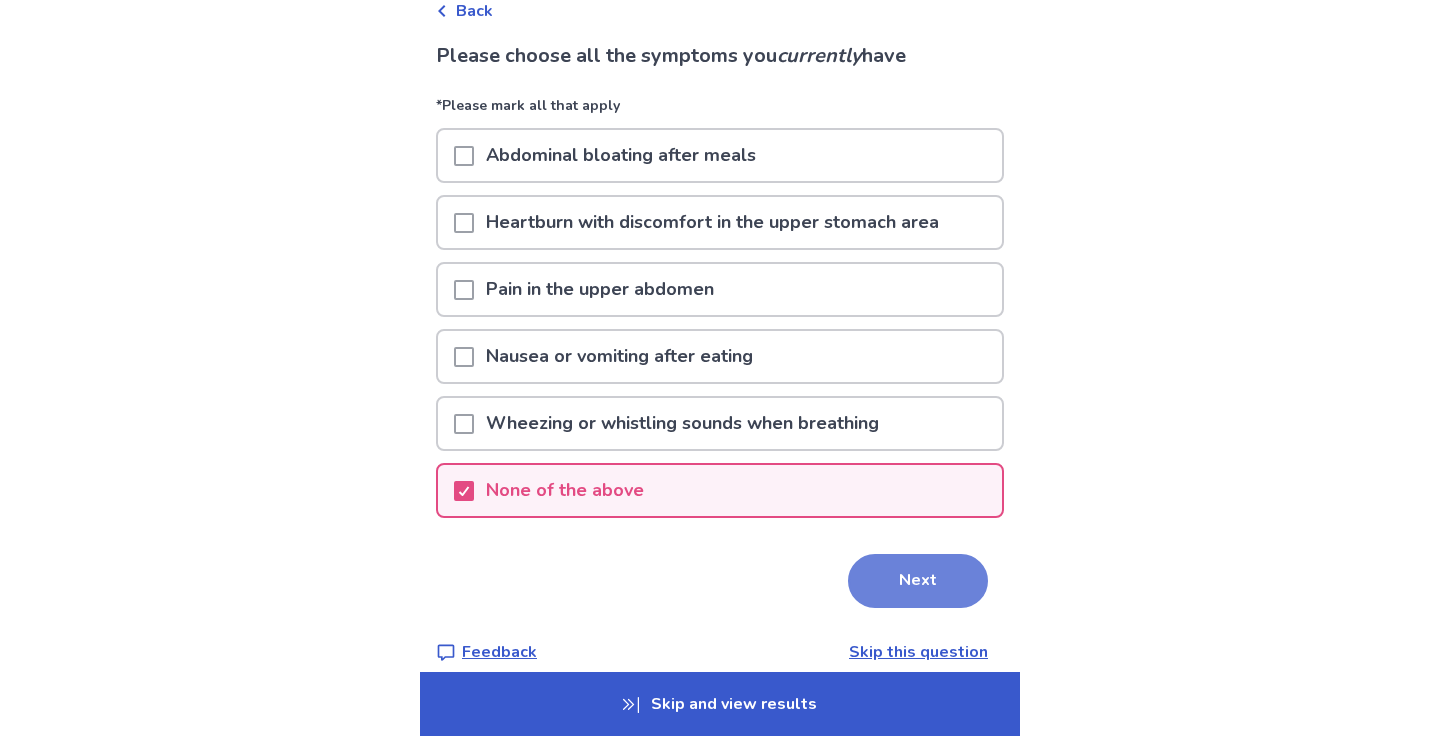 click on "Next" at bounding box center [918, 581] 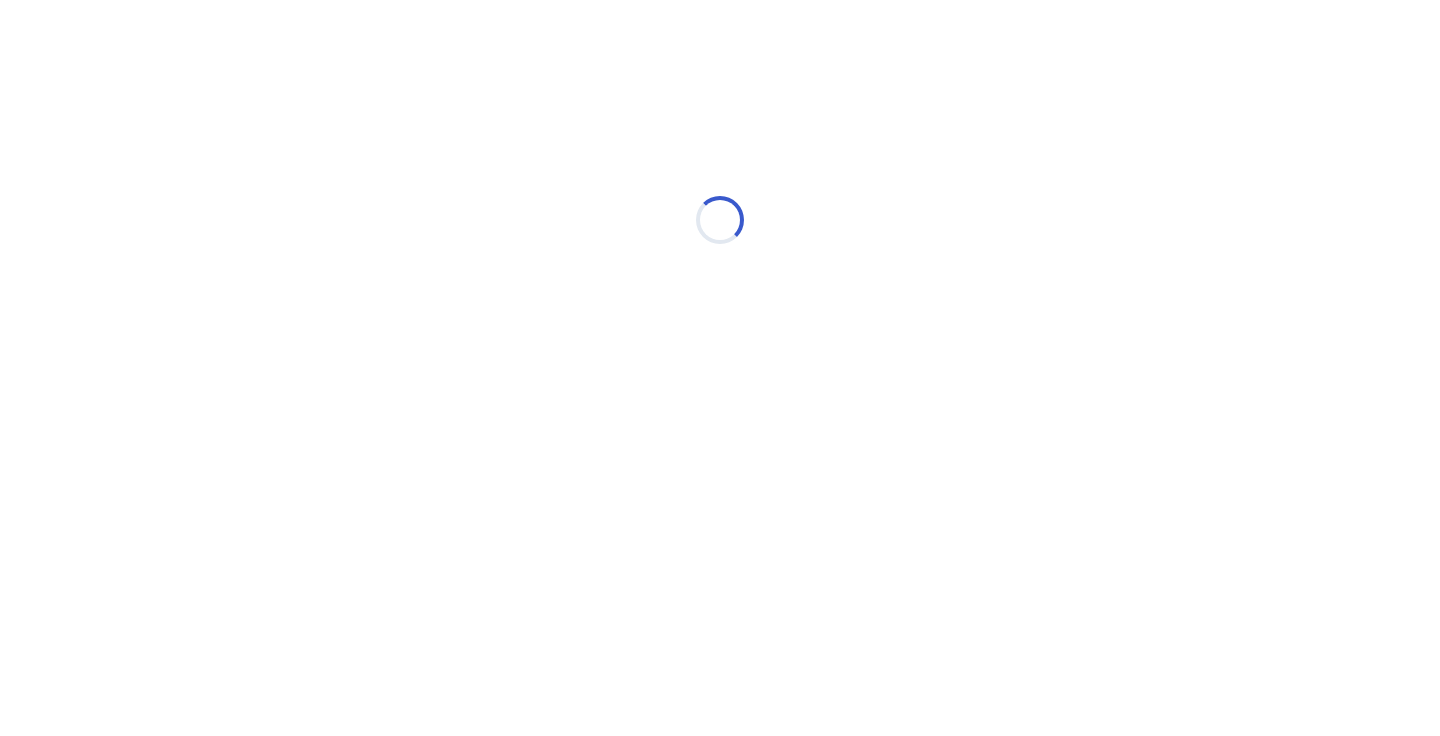 scroll, scrollTop: 0, scrollLeft: 0, axis: both 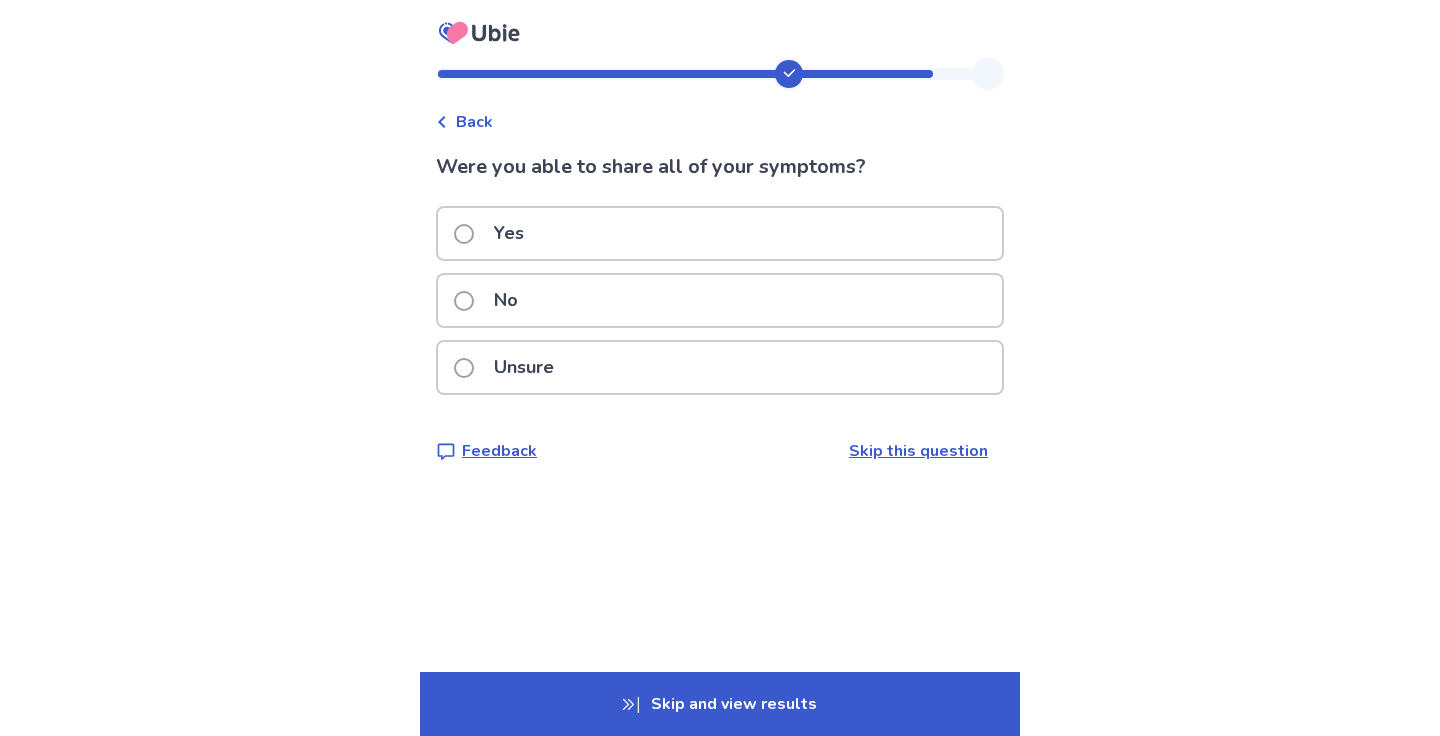 click on "Yes" at bounding box center (720, 233) 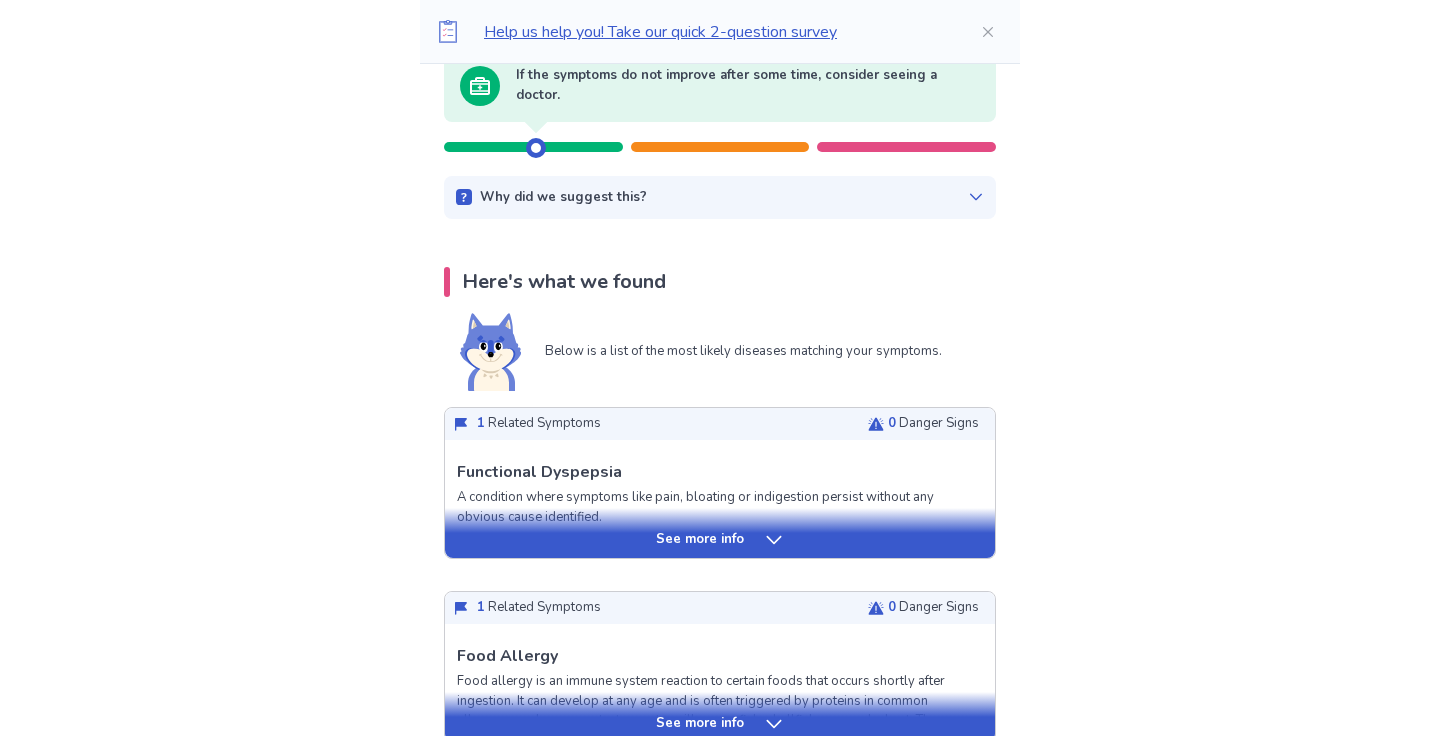 scroll, scrollTop: 247, scrollLeft: 0, axis: vertical 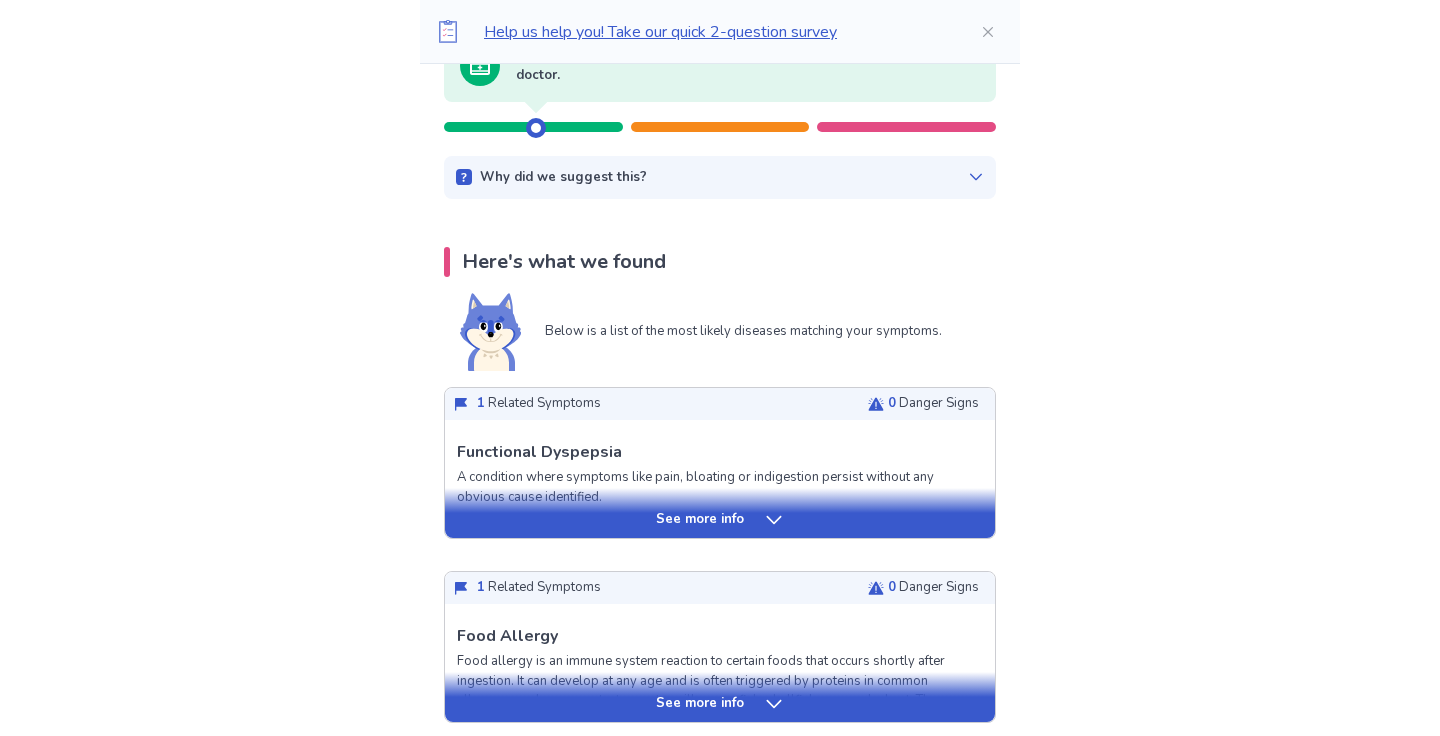 click on "See more info" at bounding box center [720, 520] 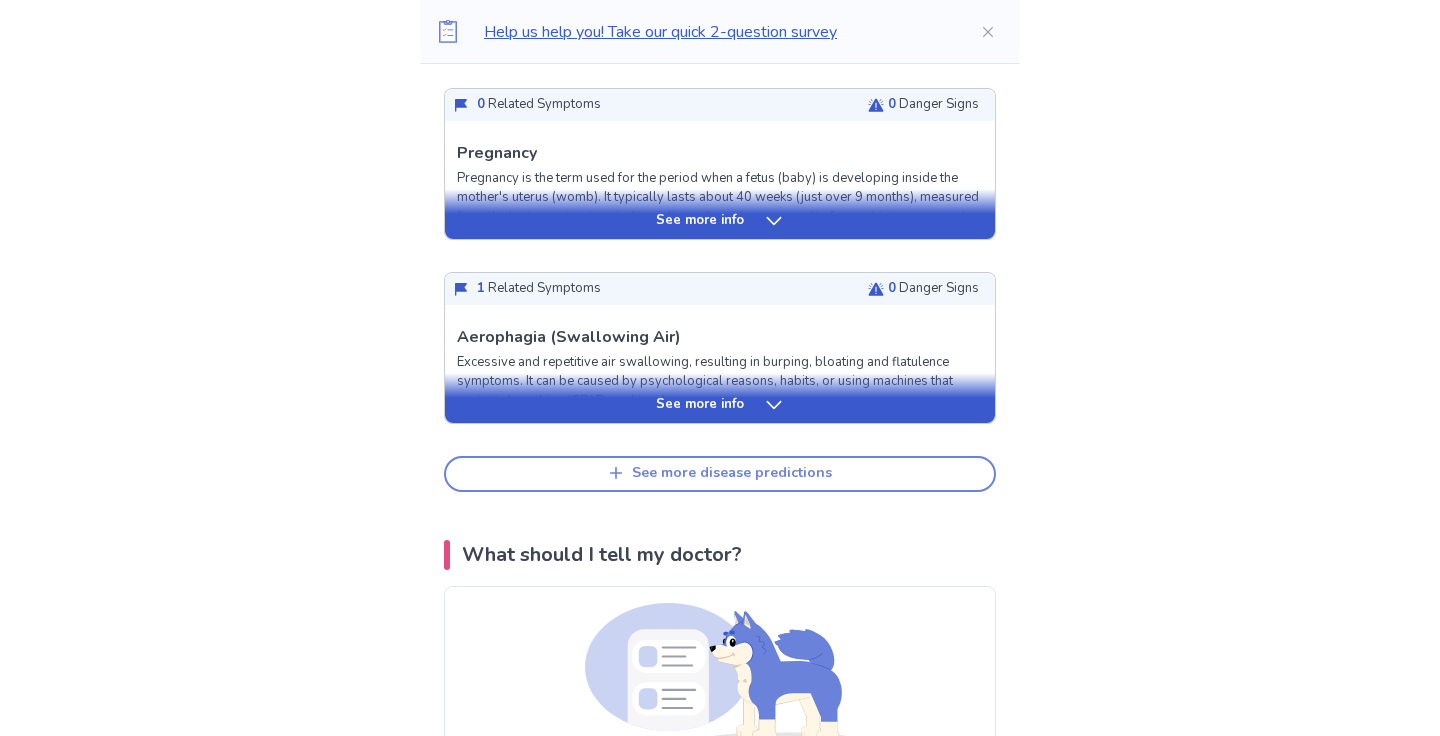 scroll, scrollTop: 2394, scrollLeft: 0, axis: vertical 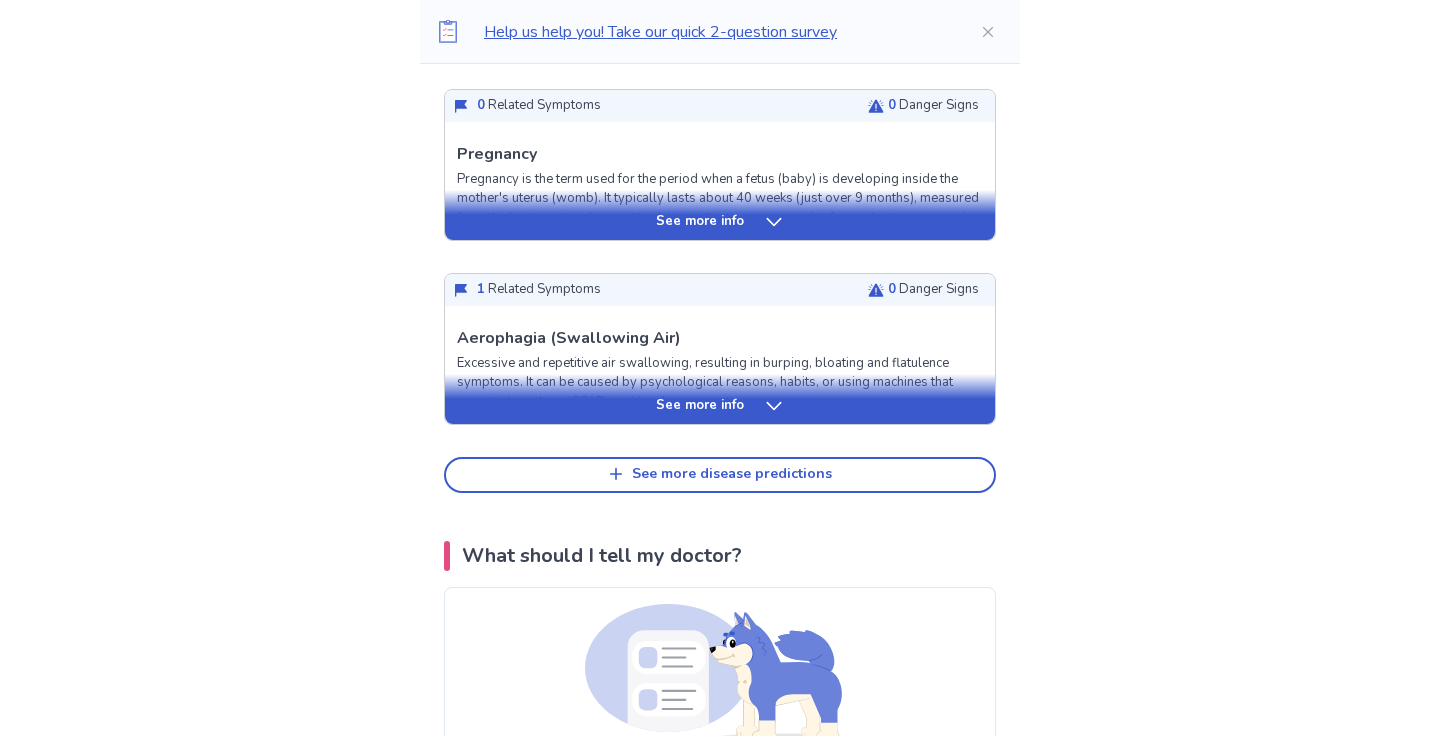 click on "See more info" at bounding box center (720, 399) 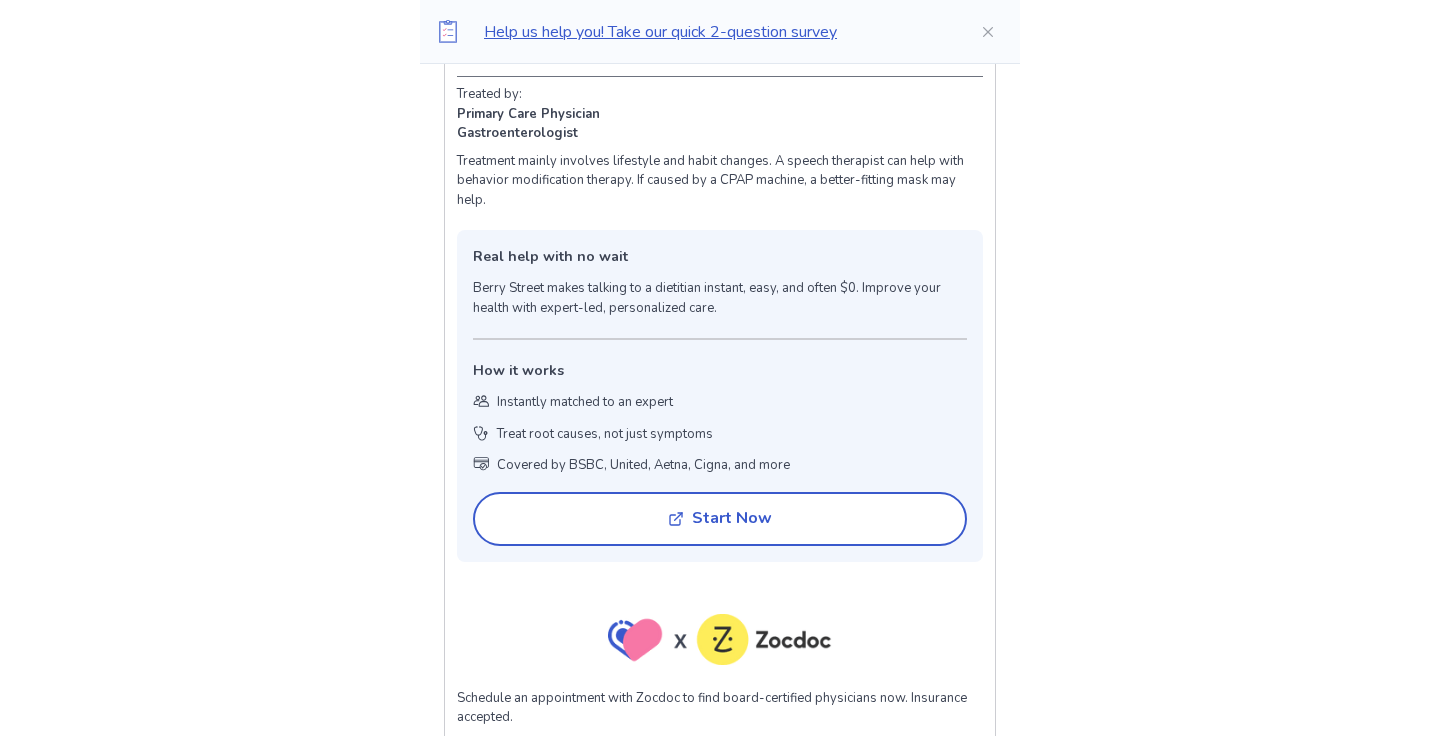 scroll, scrollTop: 3302, scrollLeft: 0, axis: vertical 